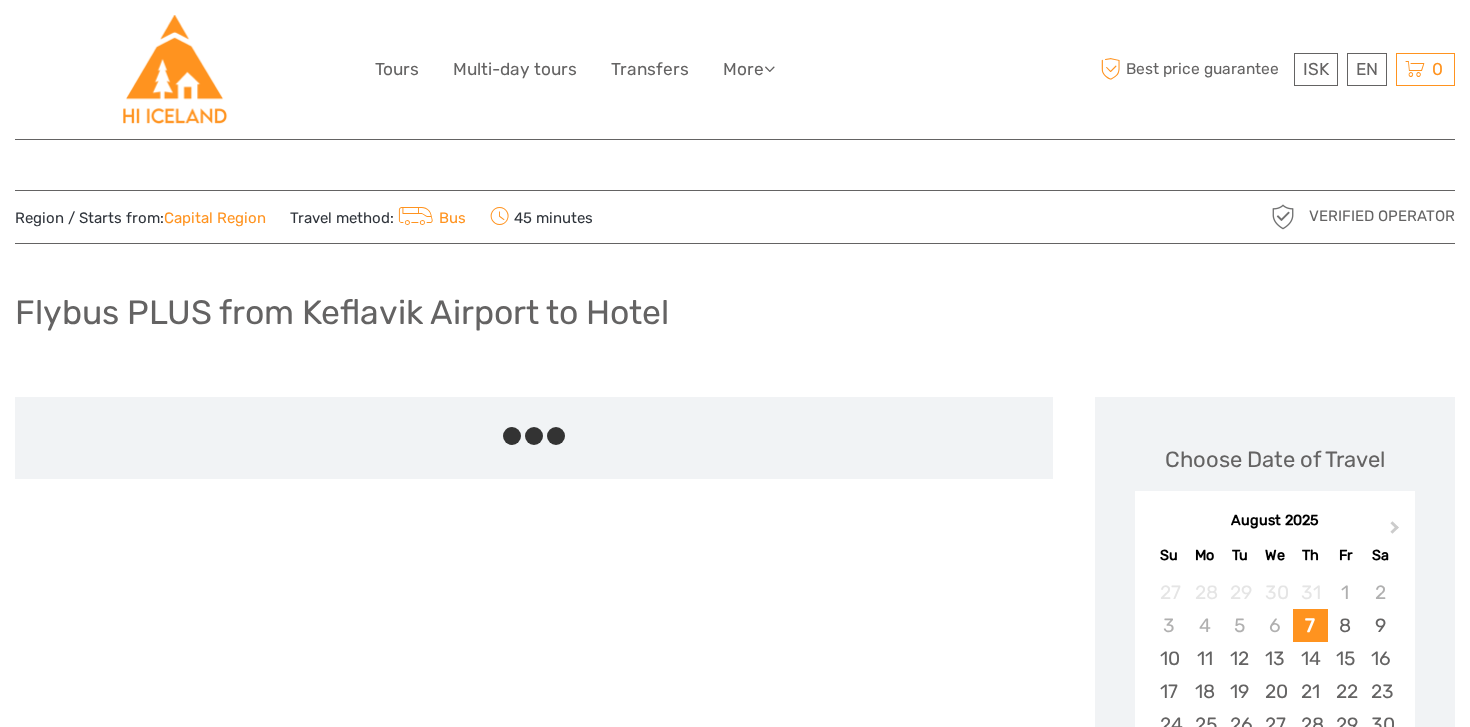 scroll, scrollTop: 0, scrollLeft: 0, axis: both 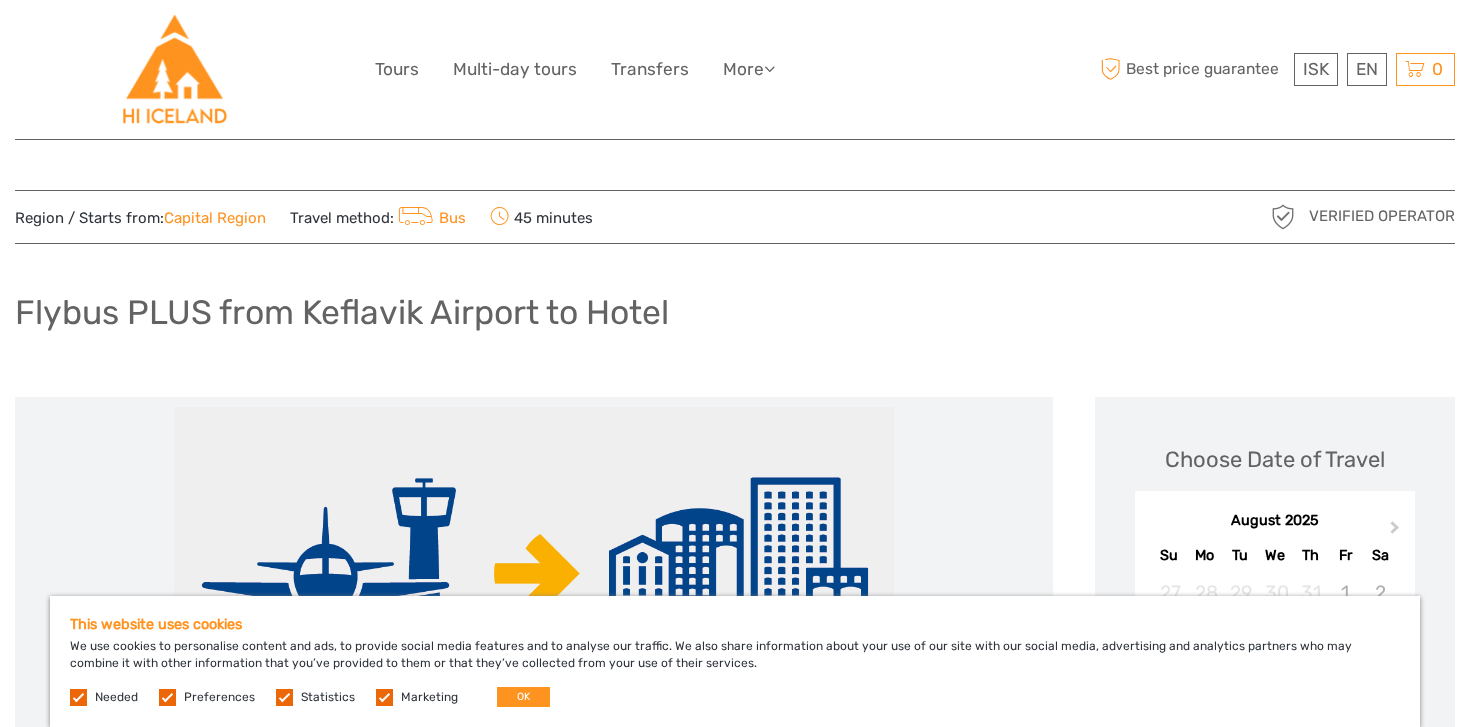 click at bounding box center [384, 697] 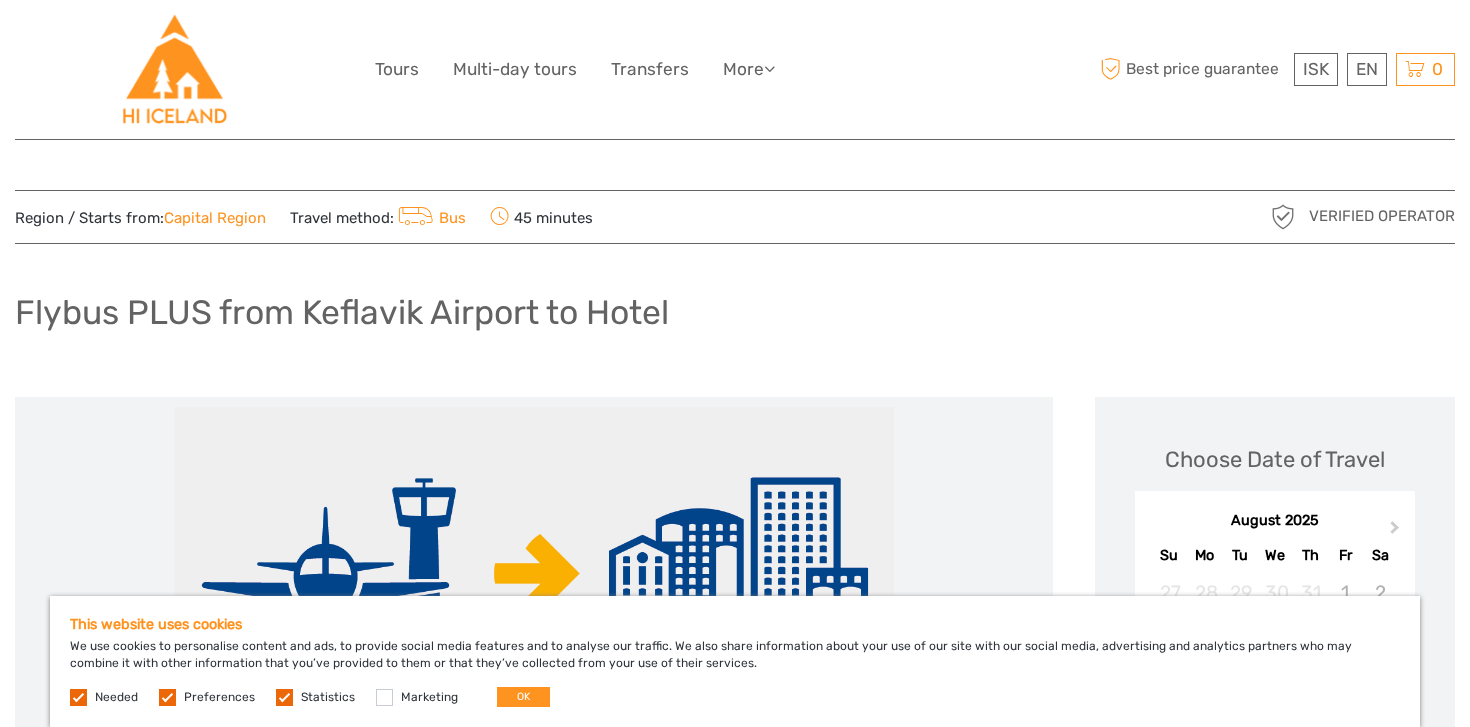 click at bounding box center [284, 697] 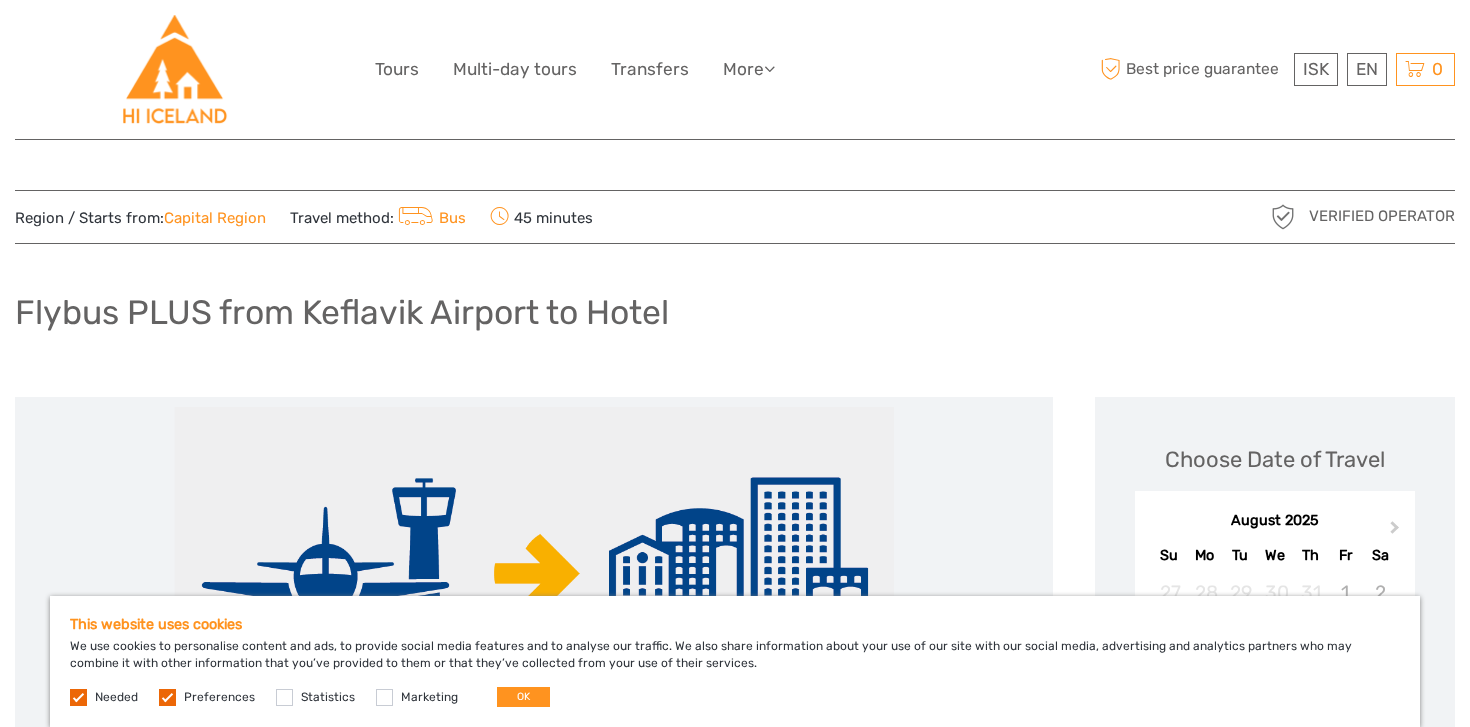 click at bounding box center (167, 697) 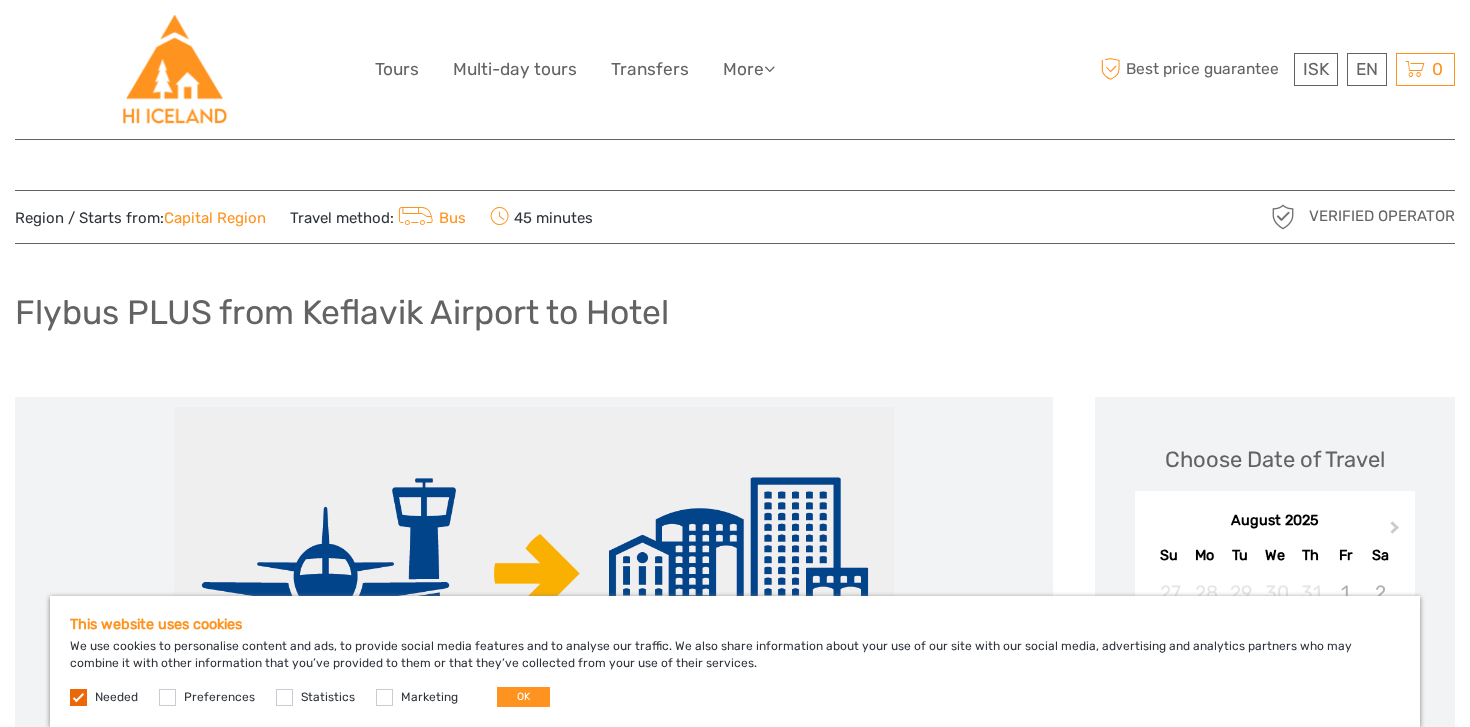 click at bounding box center (78, 697) 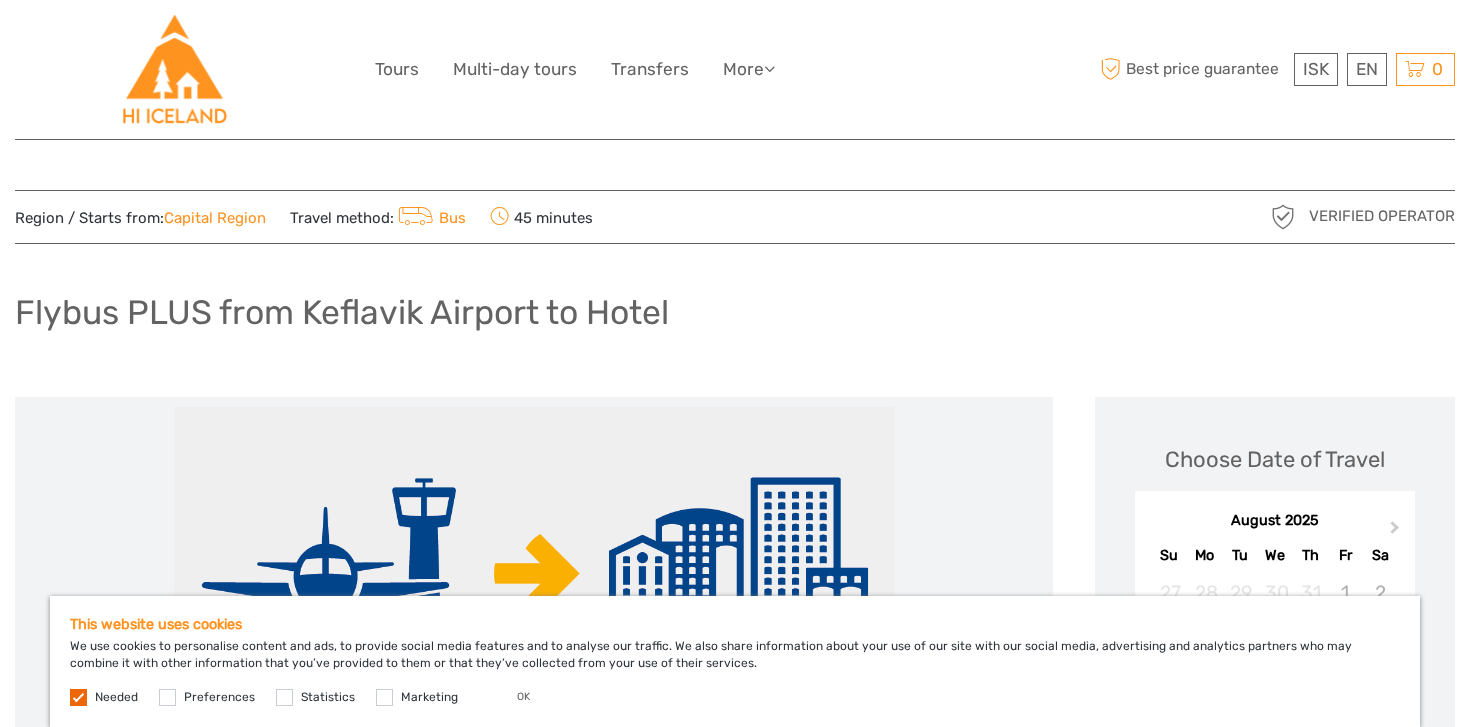click on "OK" at bounding box center [523, 697] 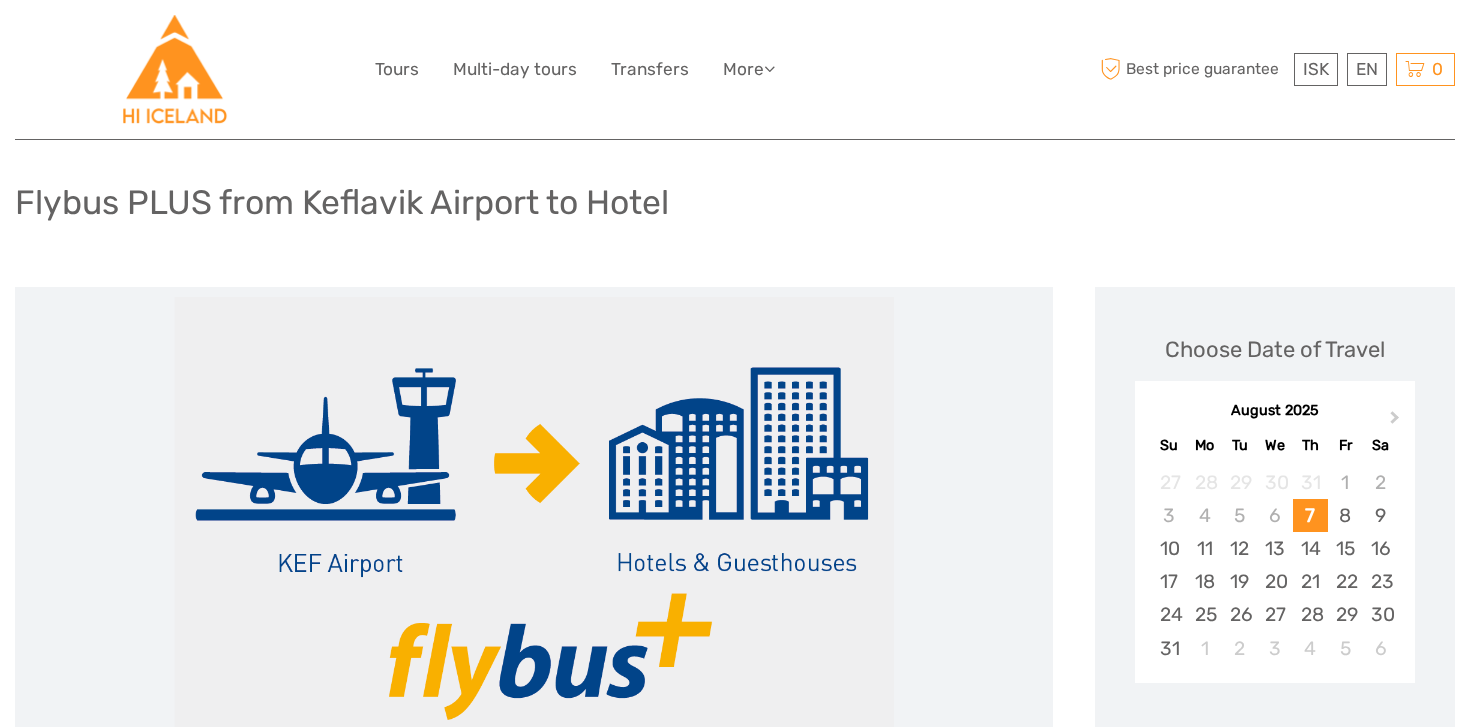 scroll, scrollTop: 125, scrollLeft: 0, axis: vertical 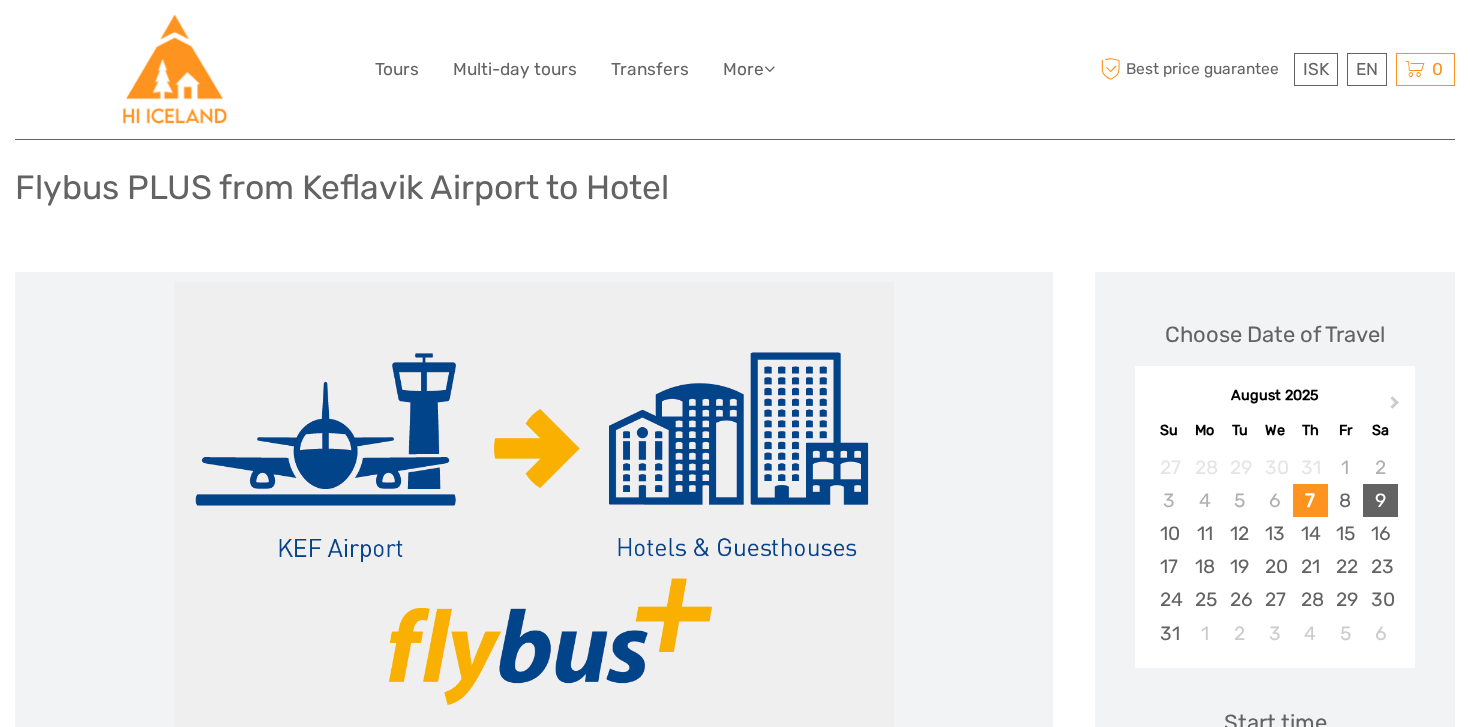 click on "9" at bounding box center (1380, 500) 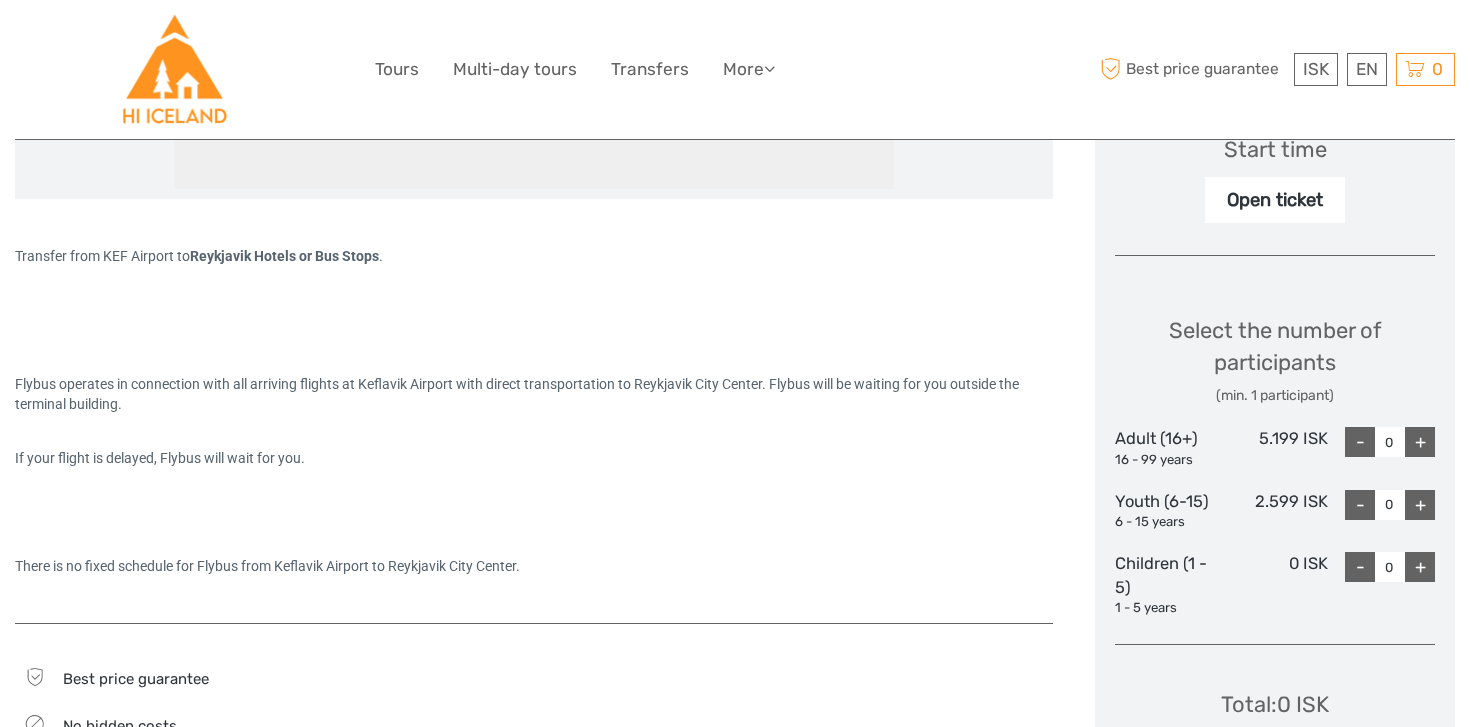 scroll, scrollTop: 698, scrollLeft: 0, axis: vertical 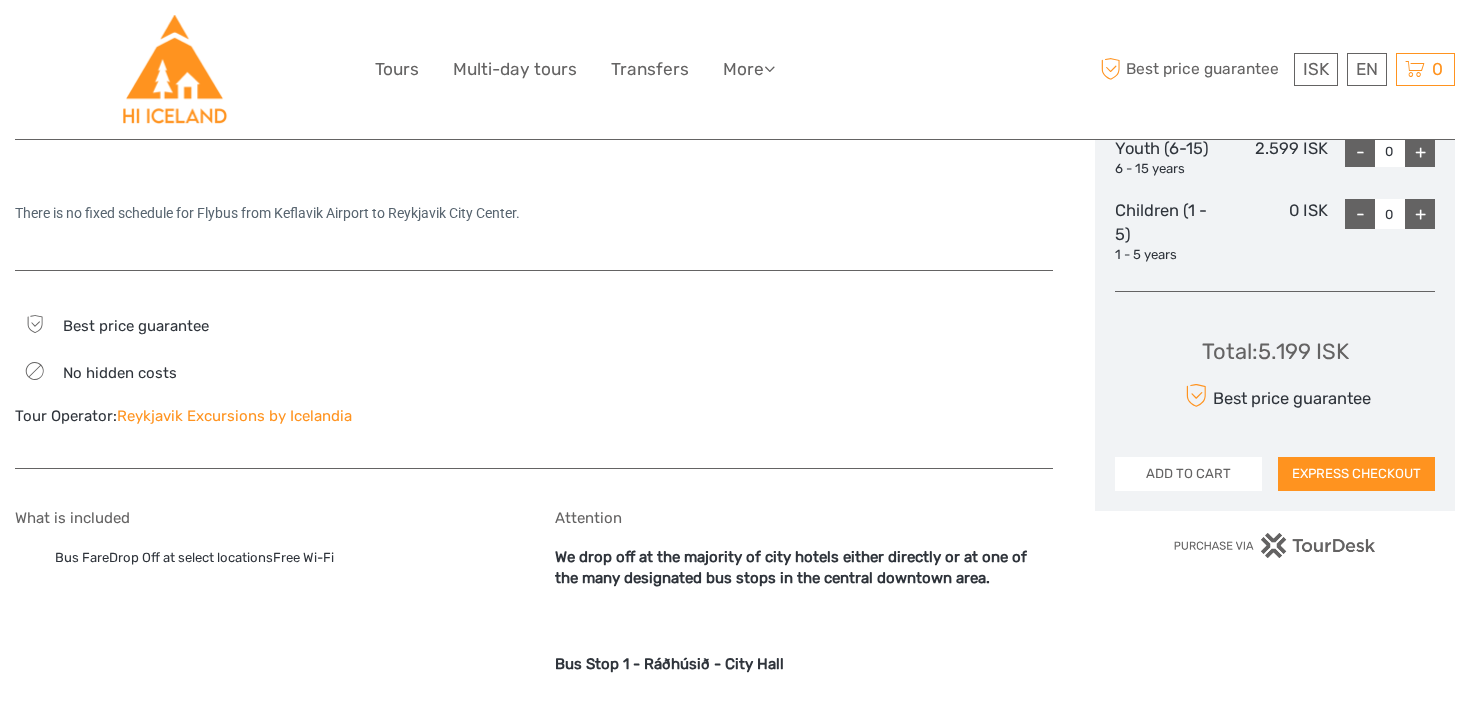 click on "ADD TO CART" at bounding box center (1188, 474) 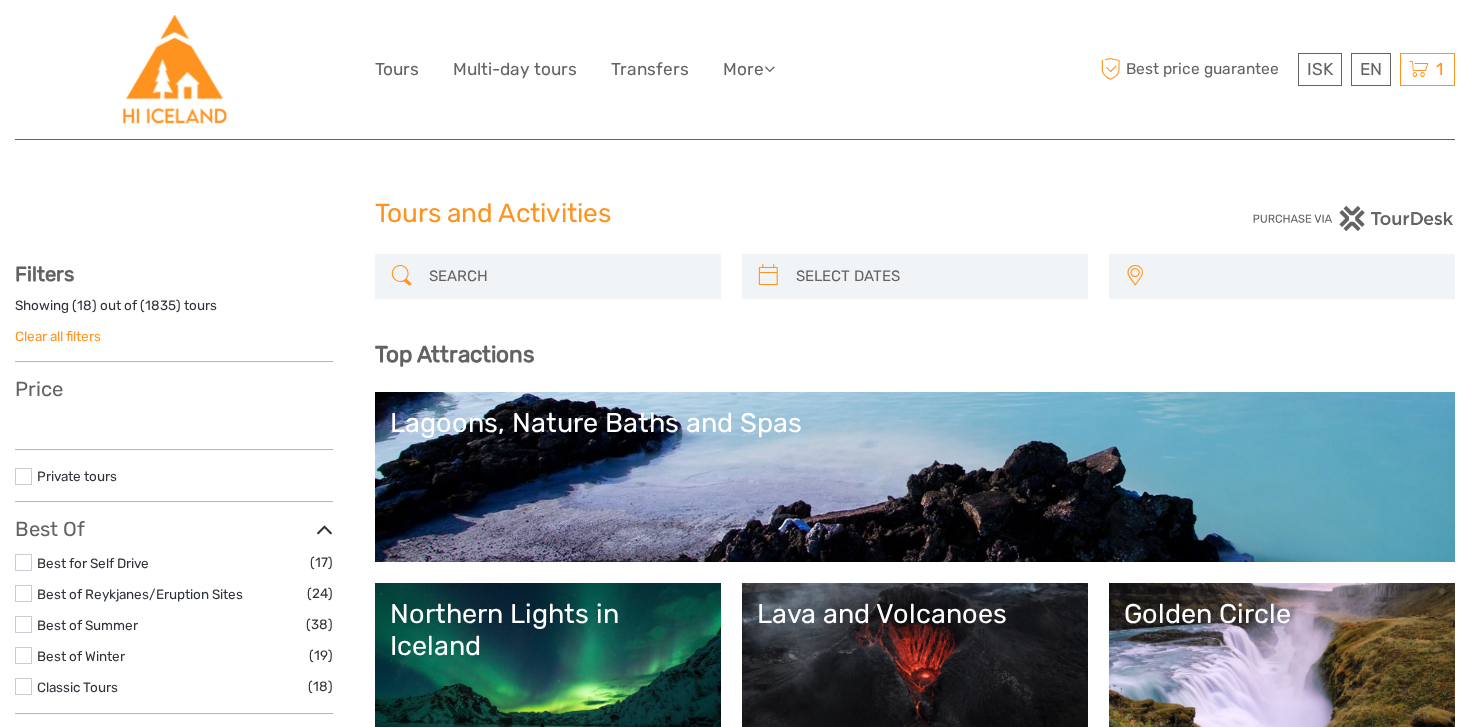 scroll, scrollTop: 0, scrollLeft: 0, axis: both 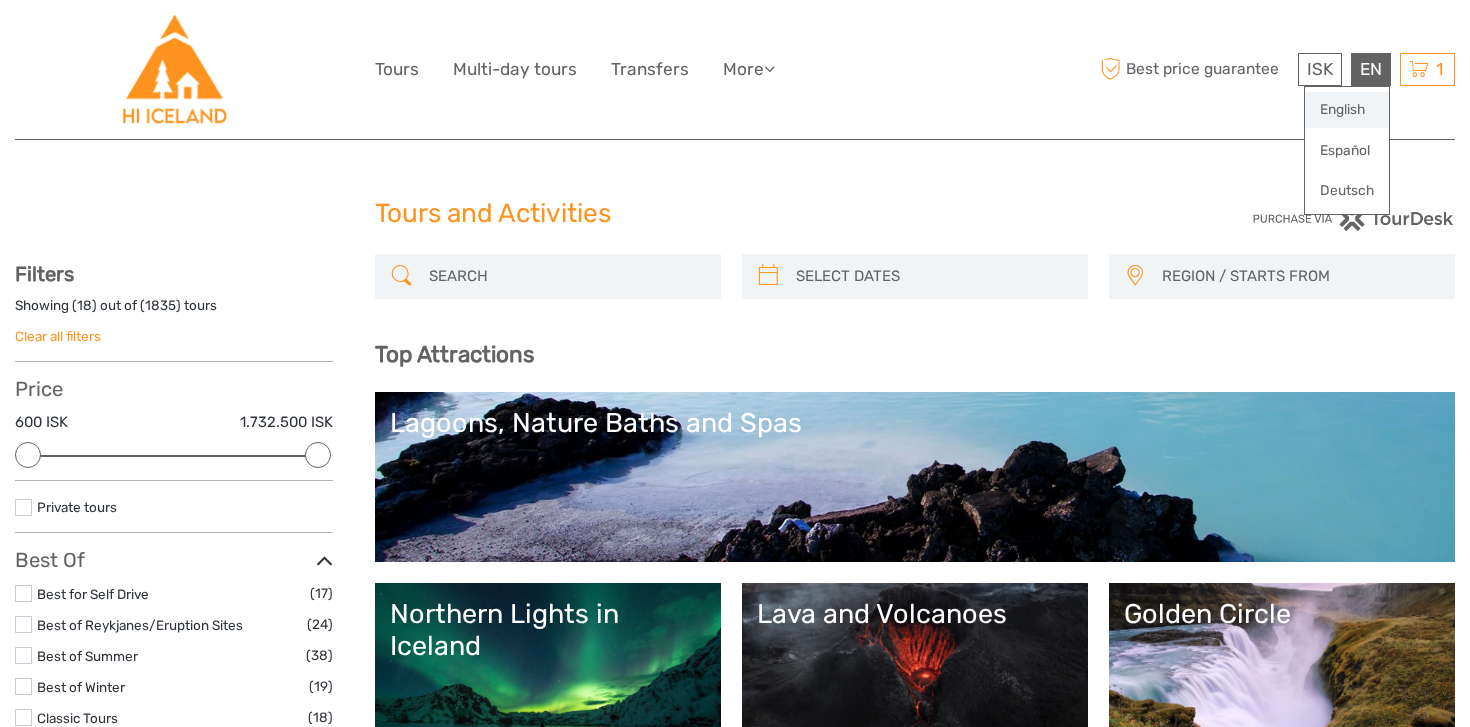 click on "English" at bounding box center [1347, 110] 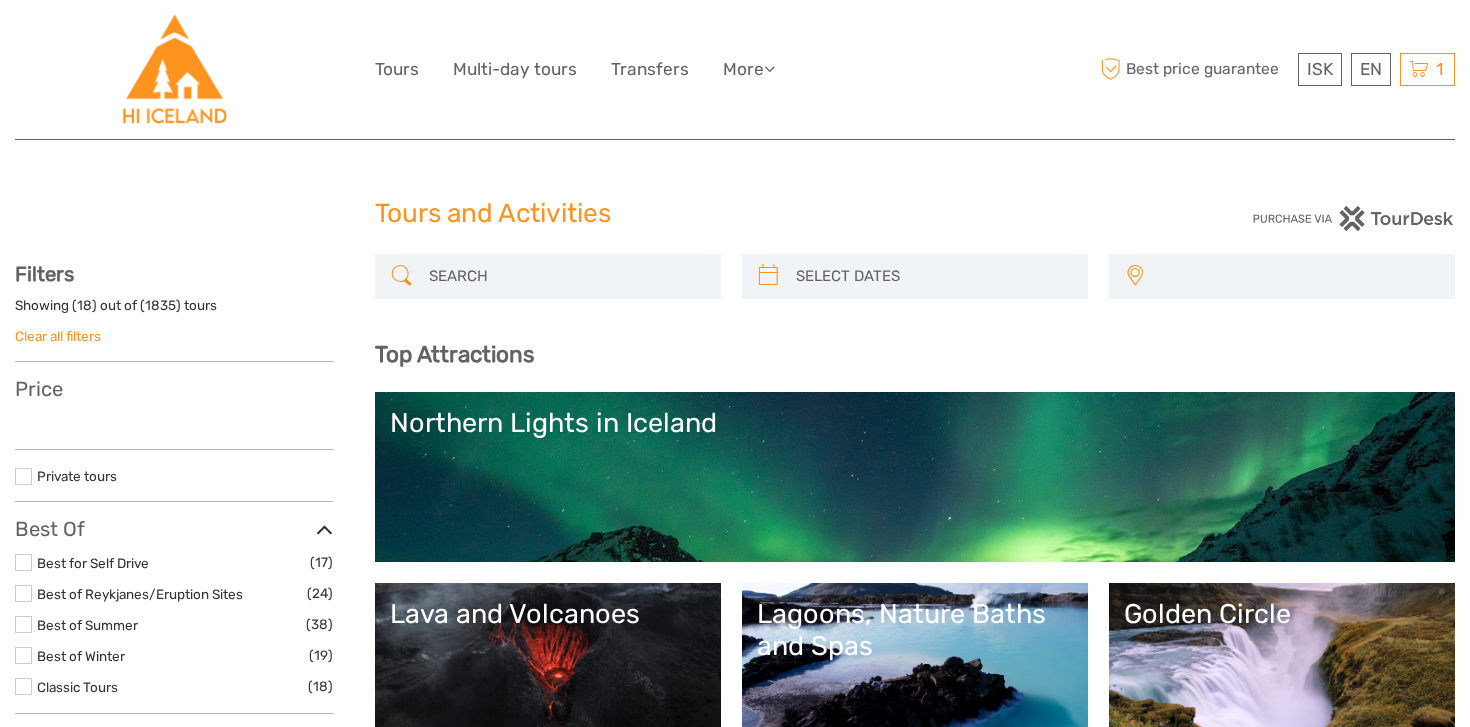 select 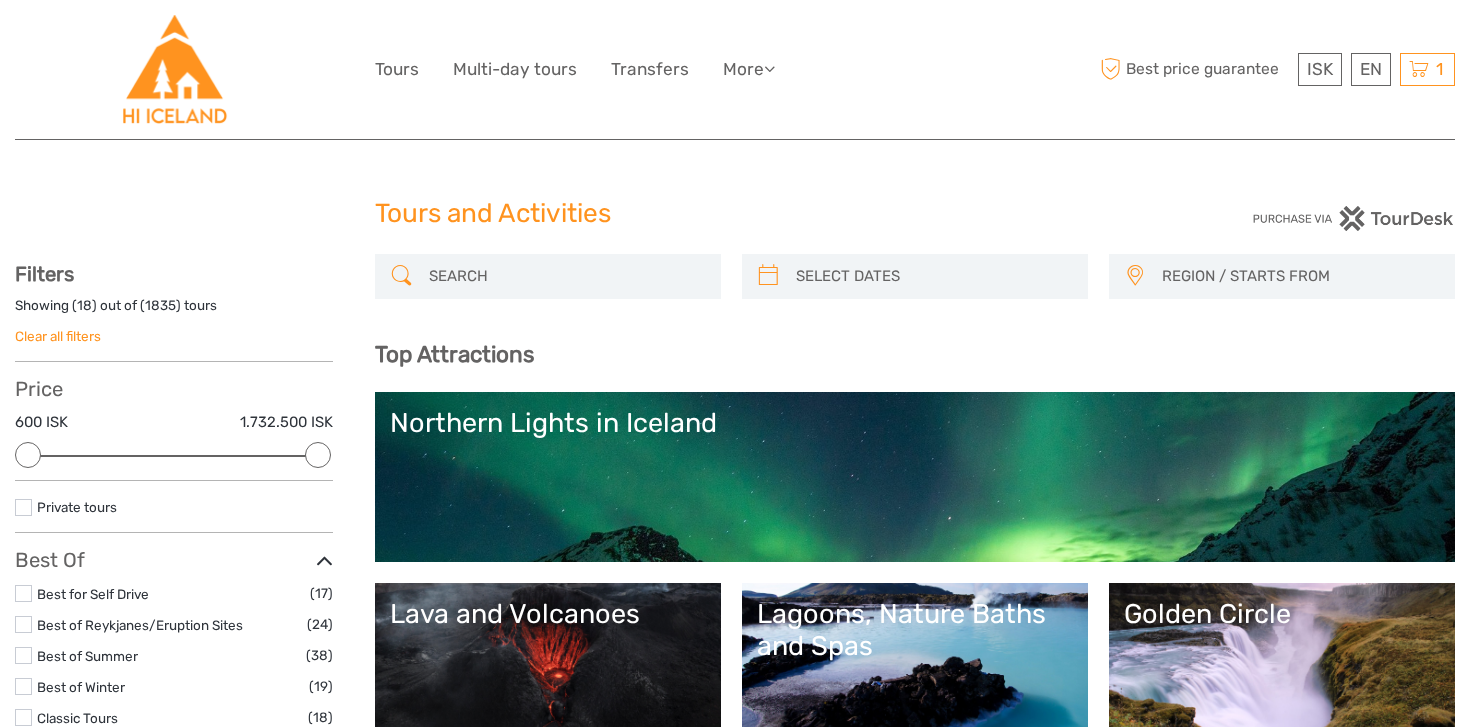 scroll, scrollTop: 0, scrollLeft: 0, axis: both 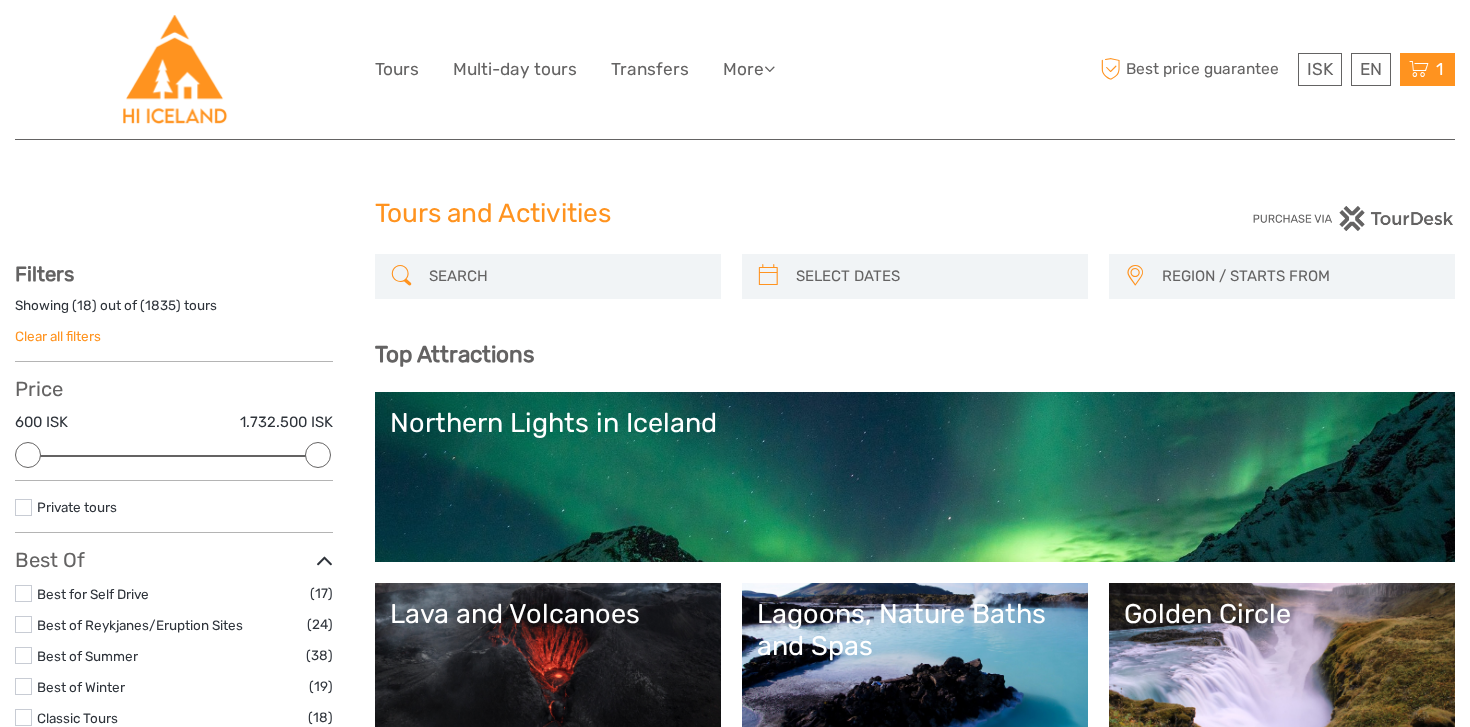 click at bounding box center (1419, 69) 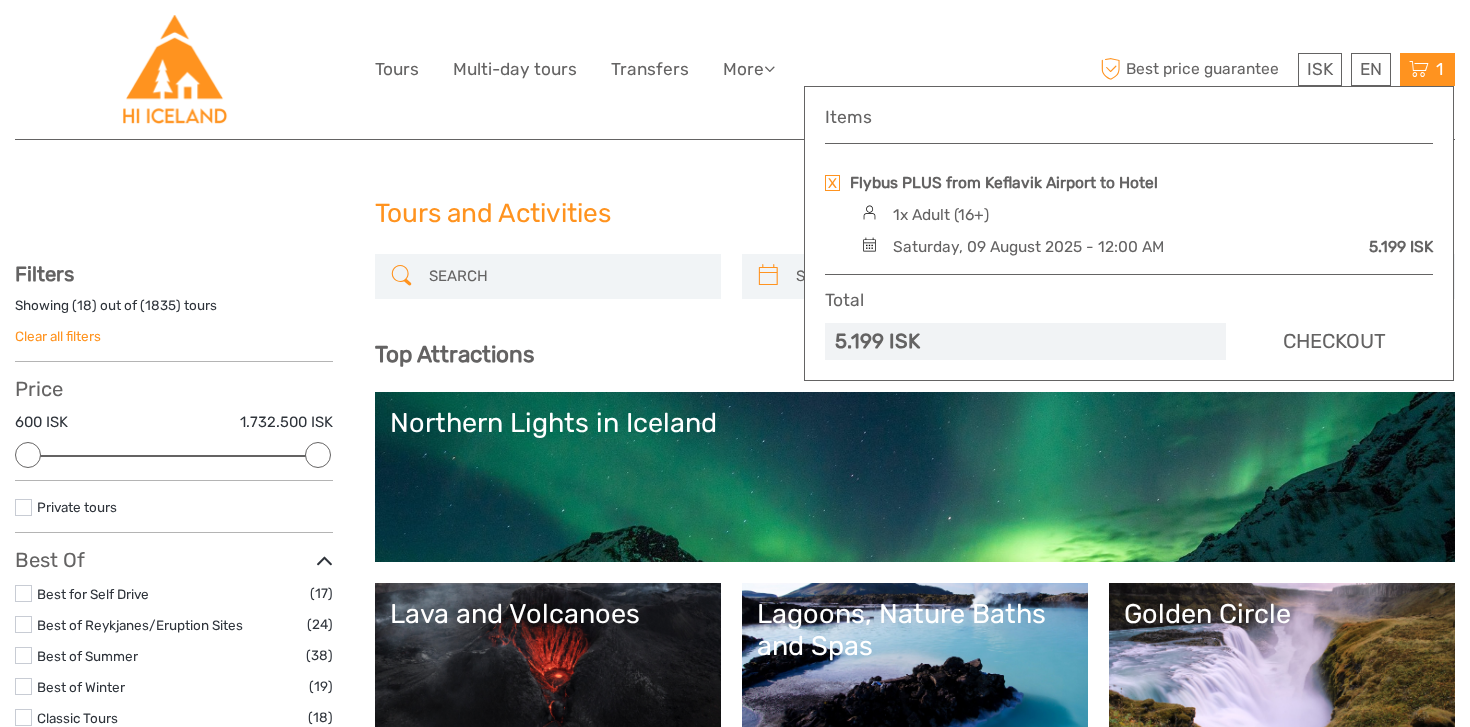 click on "Checkout" at bounding box center (1334, 341) 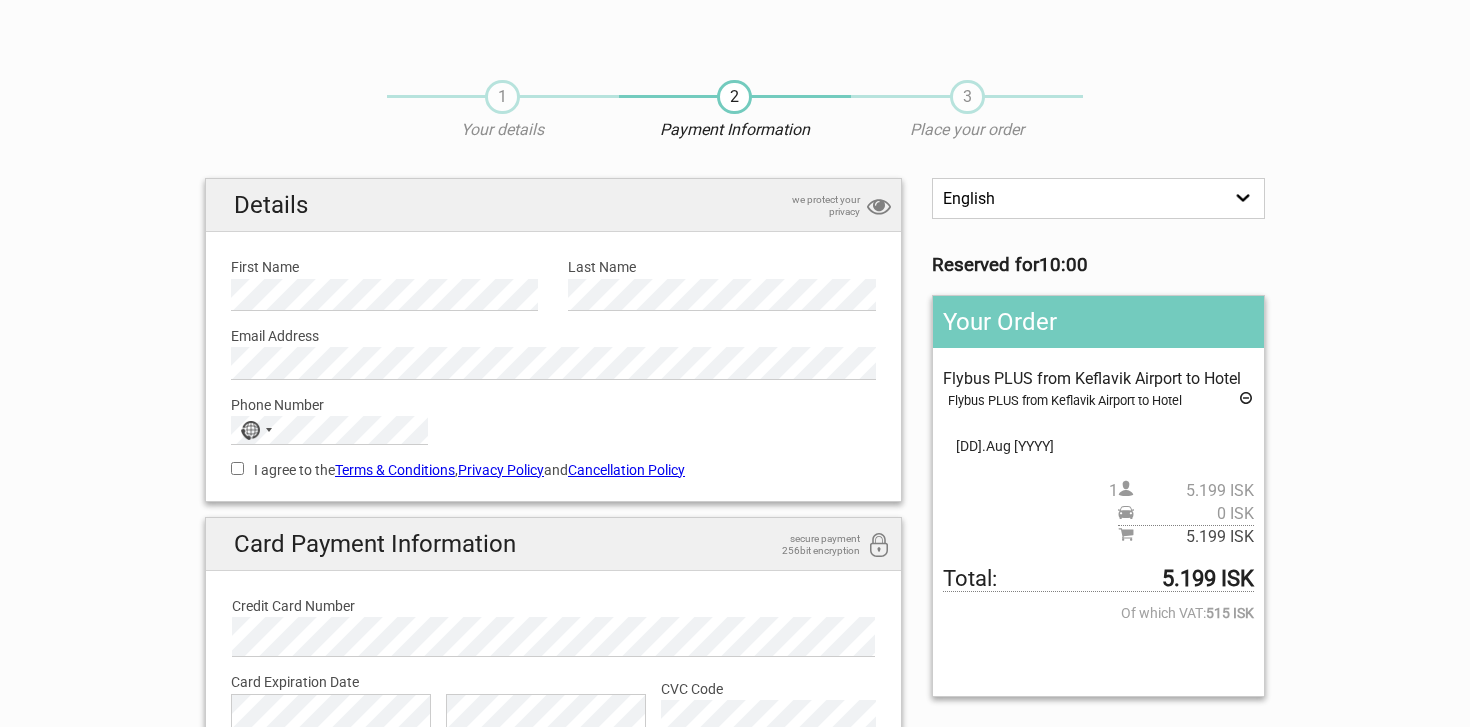 scroll, scrollTop: 0, scrollLeft: 0, axis: both 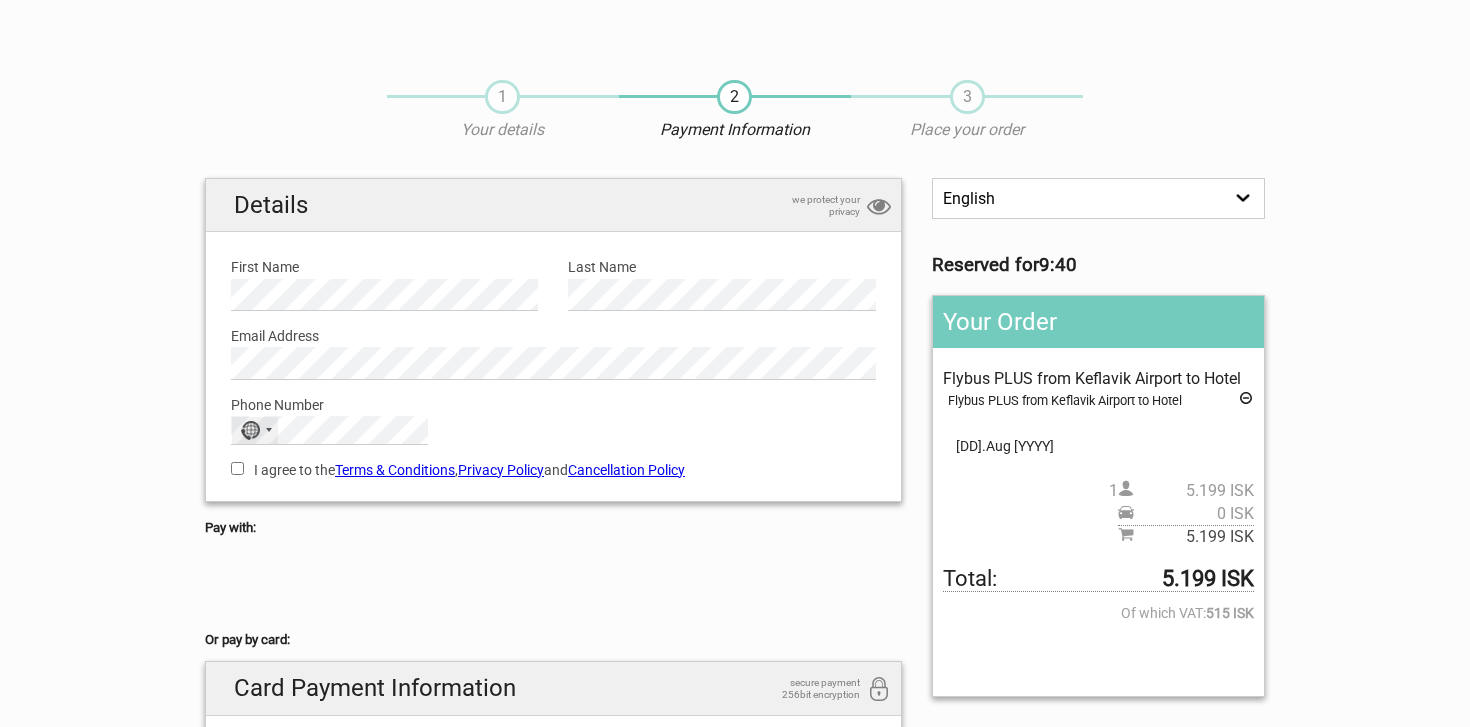 click at bounding box center [269, 430] 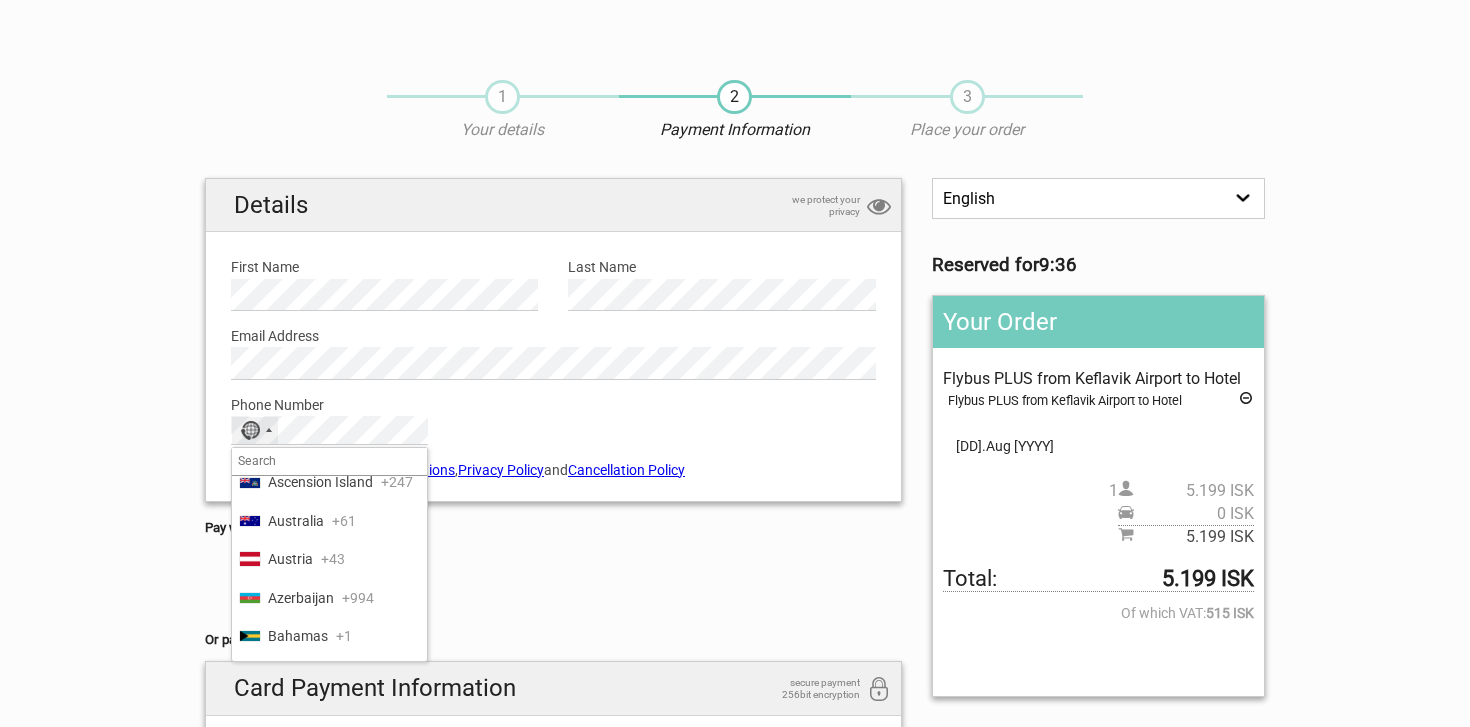 scroll, scrollTop: 438, scrollLeft: 0, axis: vertical 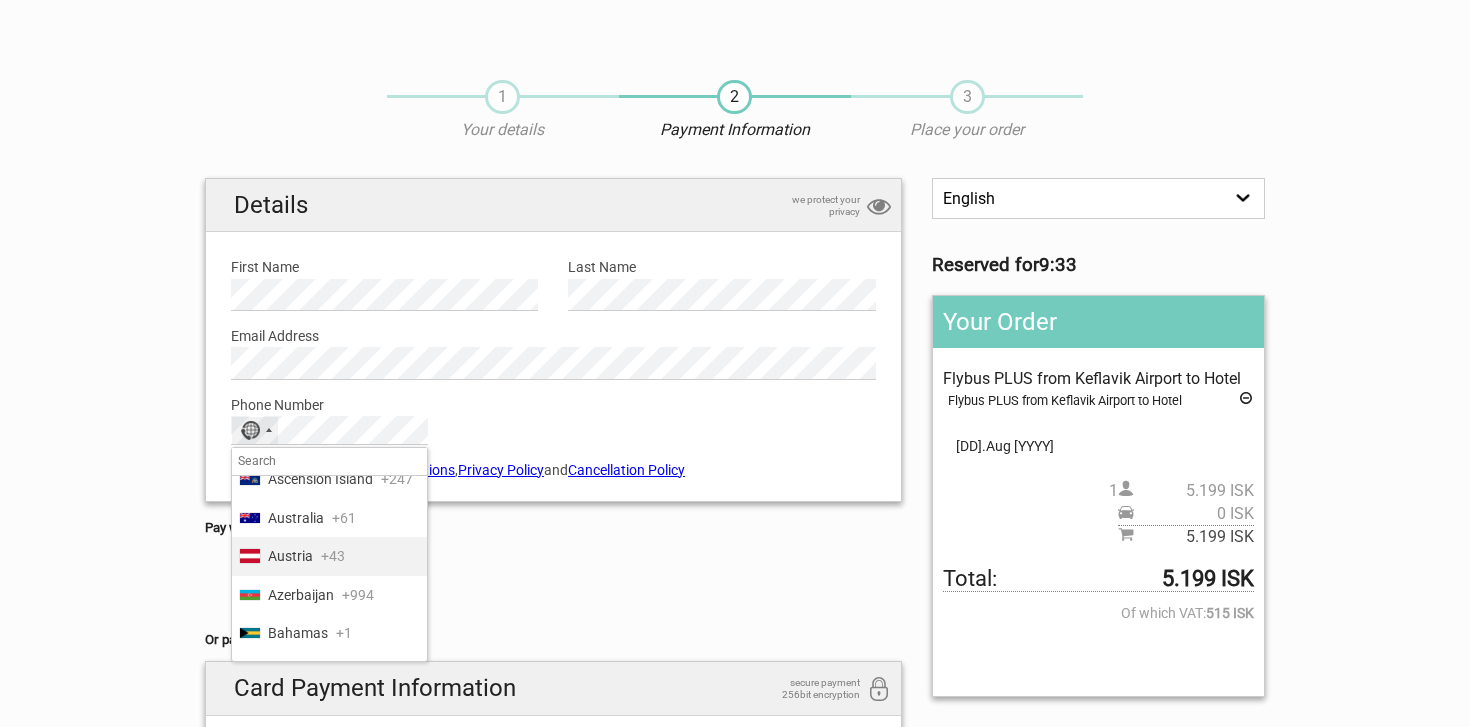 click on "Austria" at bounding box center [290, 556] 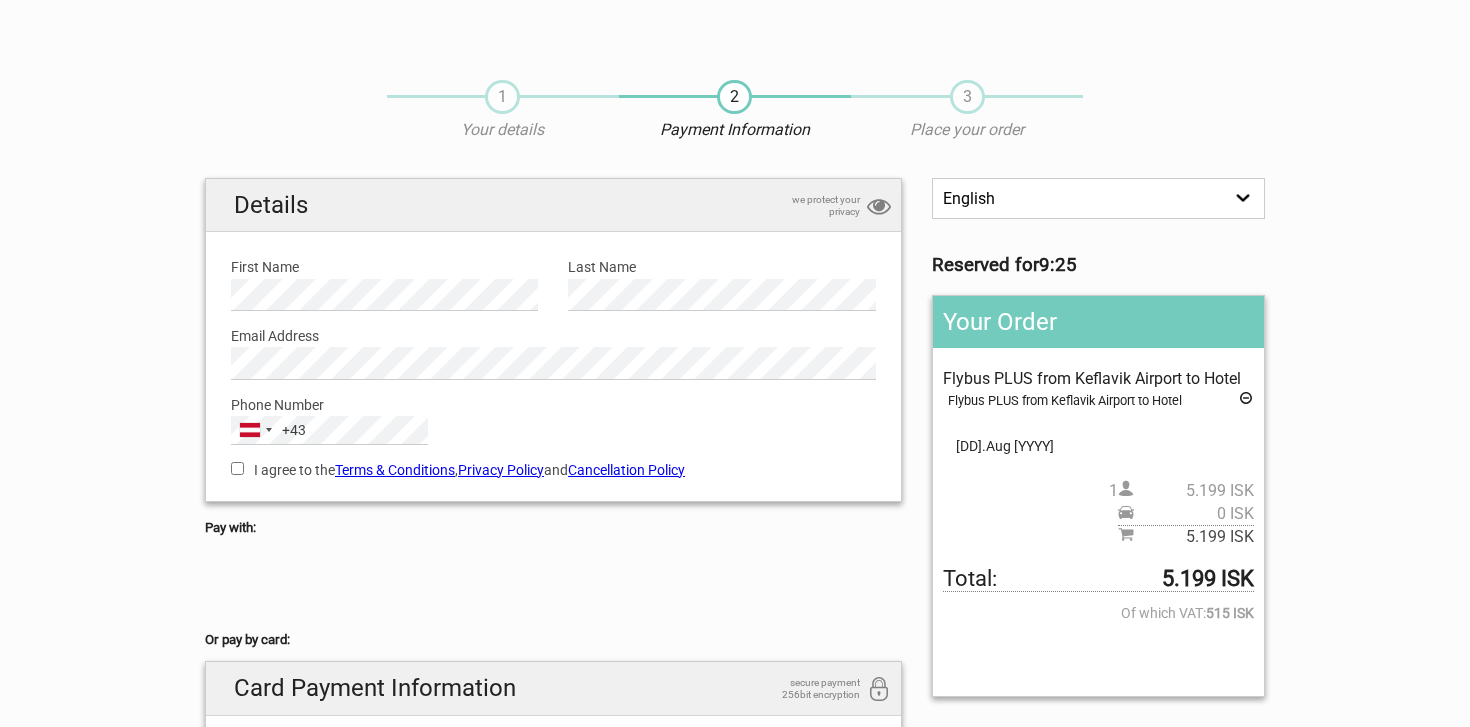 click on "I agree to the  Terms & Conditions ,  Privacy Policy  and  Cancellation Policy" at bounding box center (237, 468) 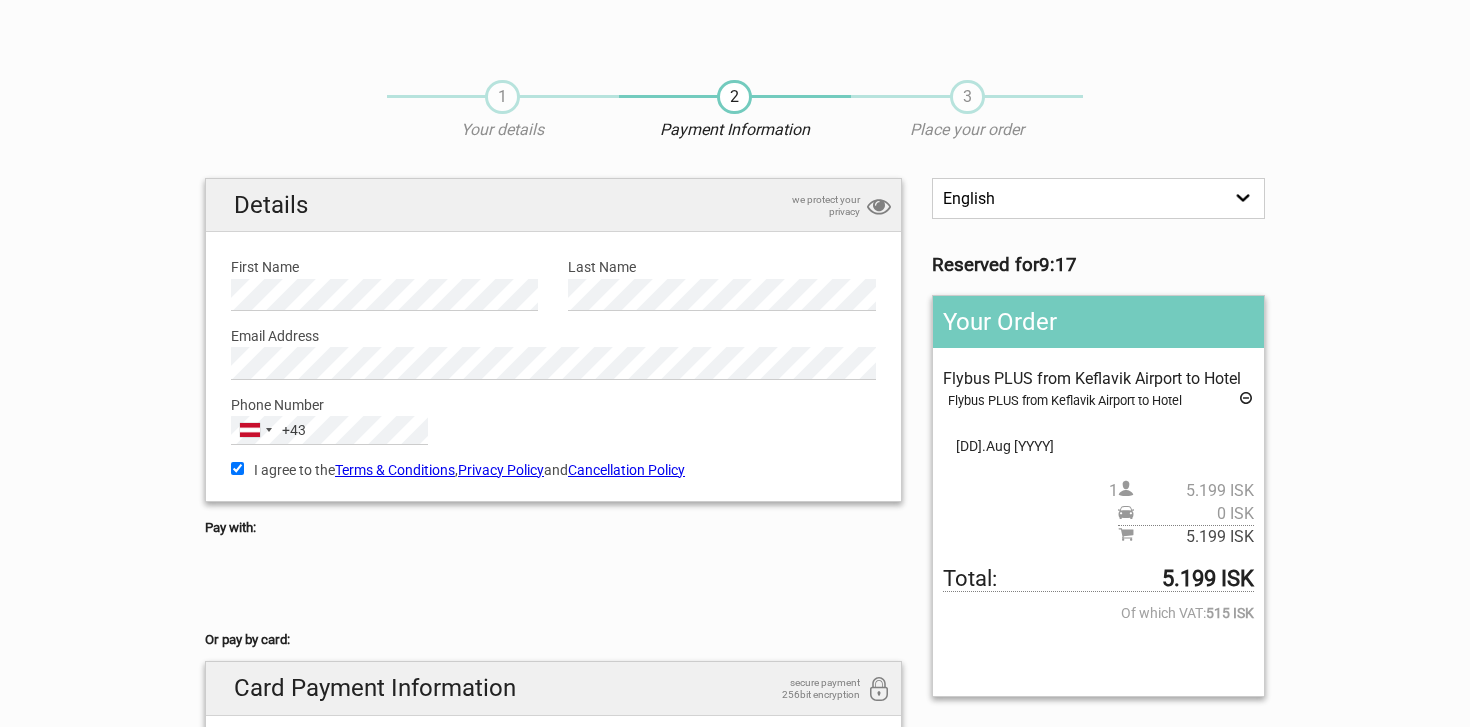 scroll, scrollTop: 0, scrollLeft: 0, axis: both 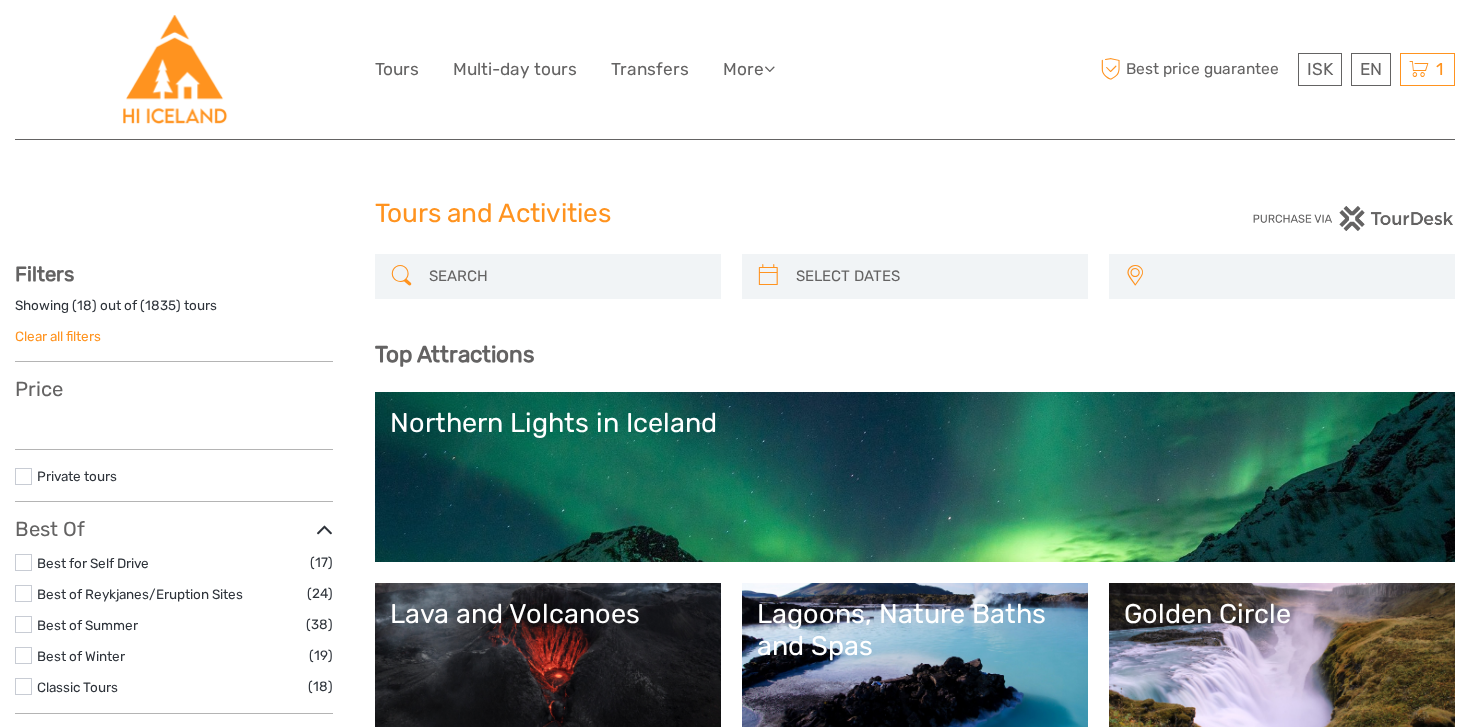 select 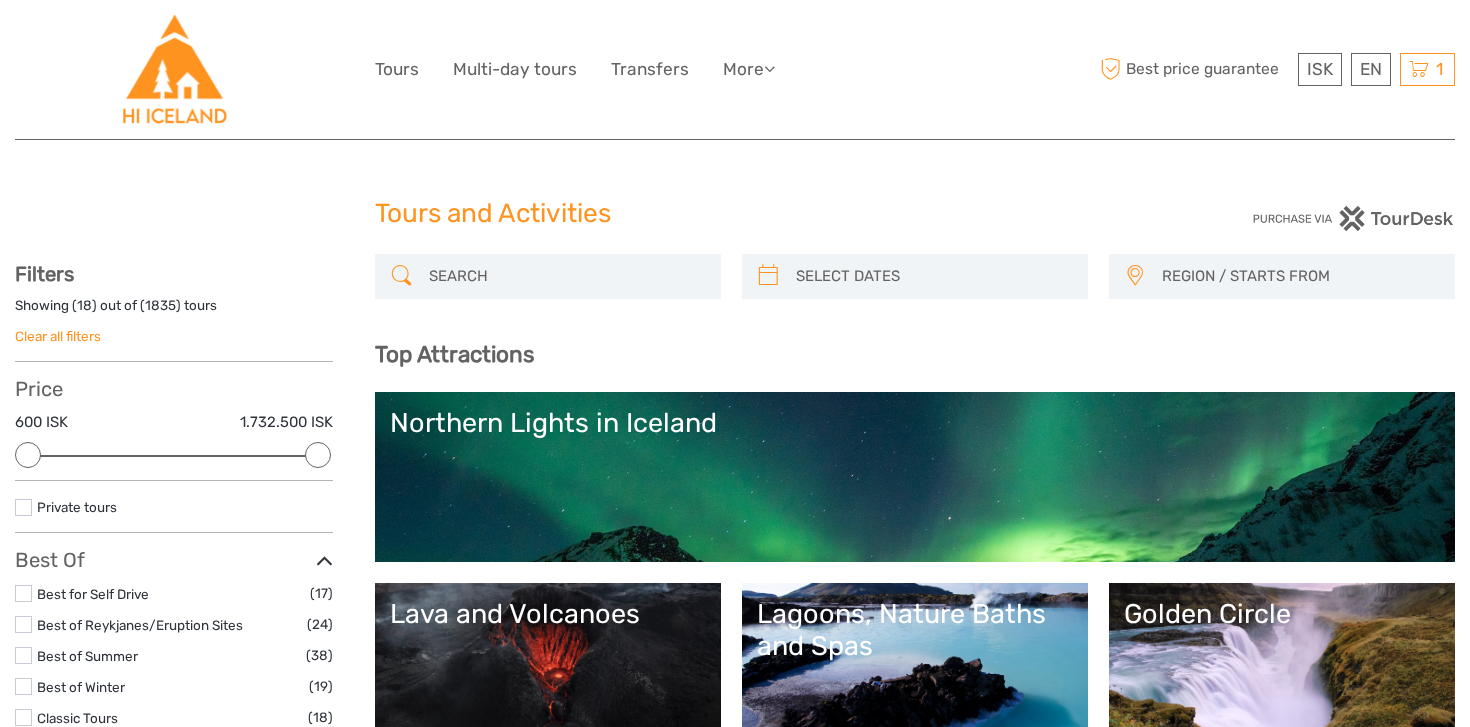 scroll, scrollTop: 0, scrollLeft: 0, axis: both 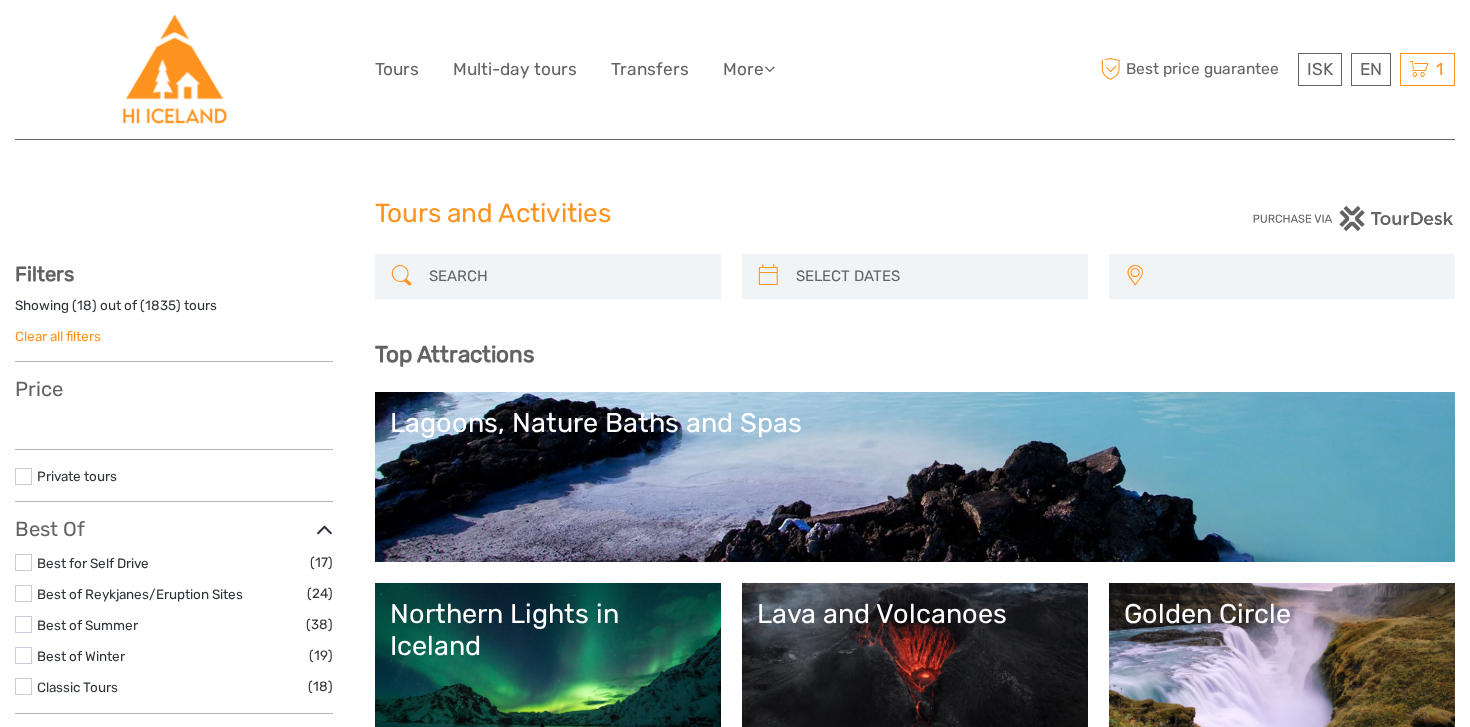 select 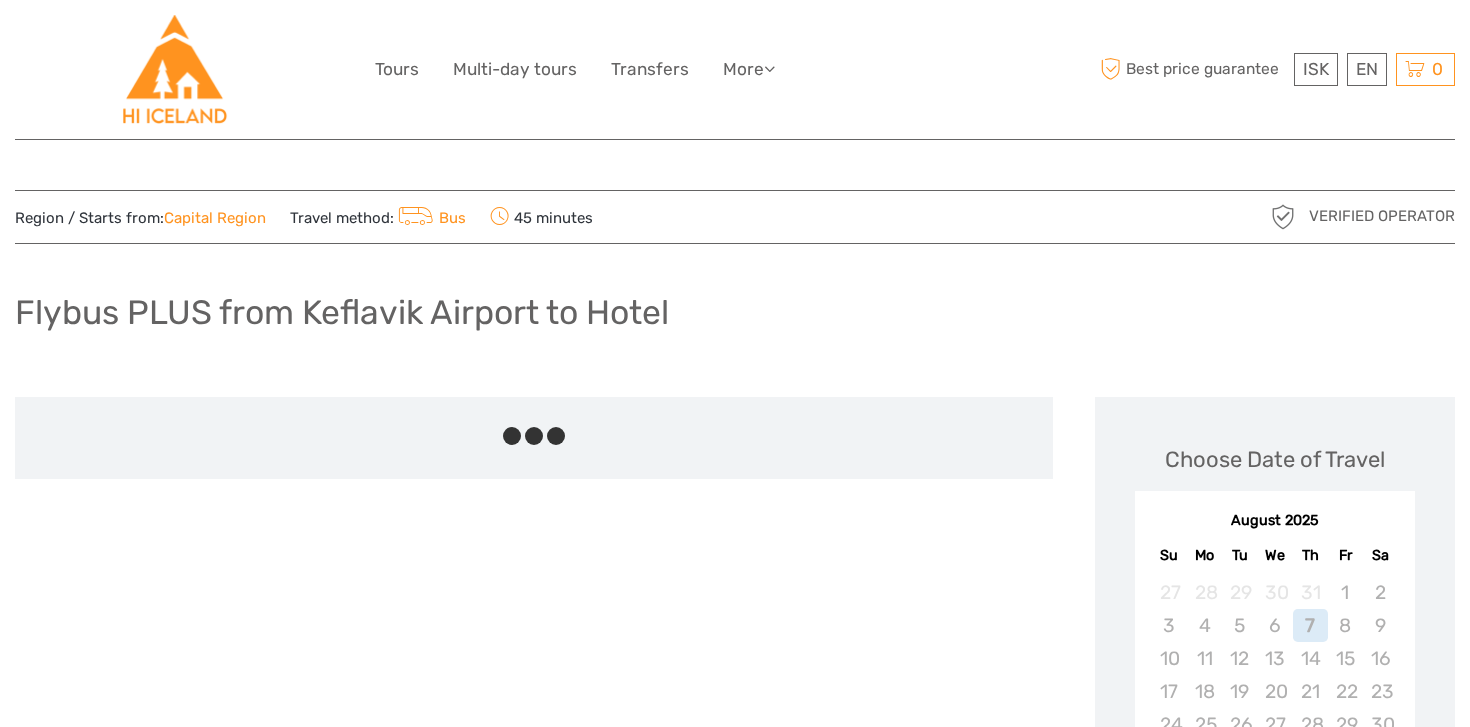scroll, scrollTop: 1051, scrollLeft: 0, axis: vertical 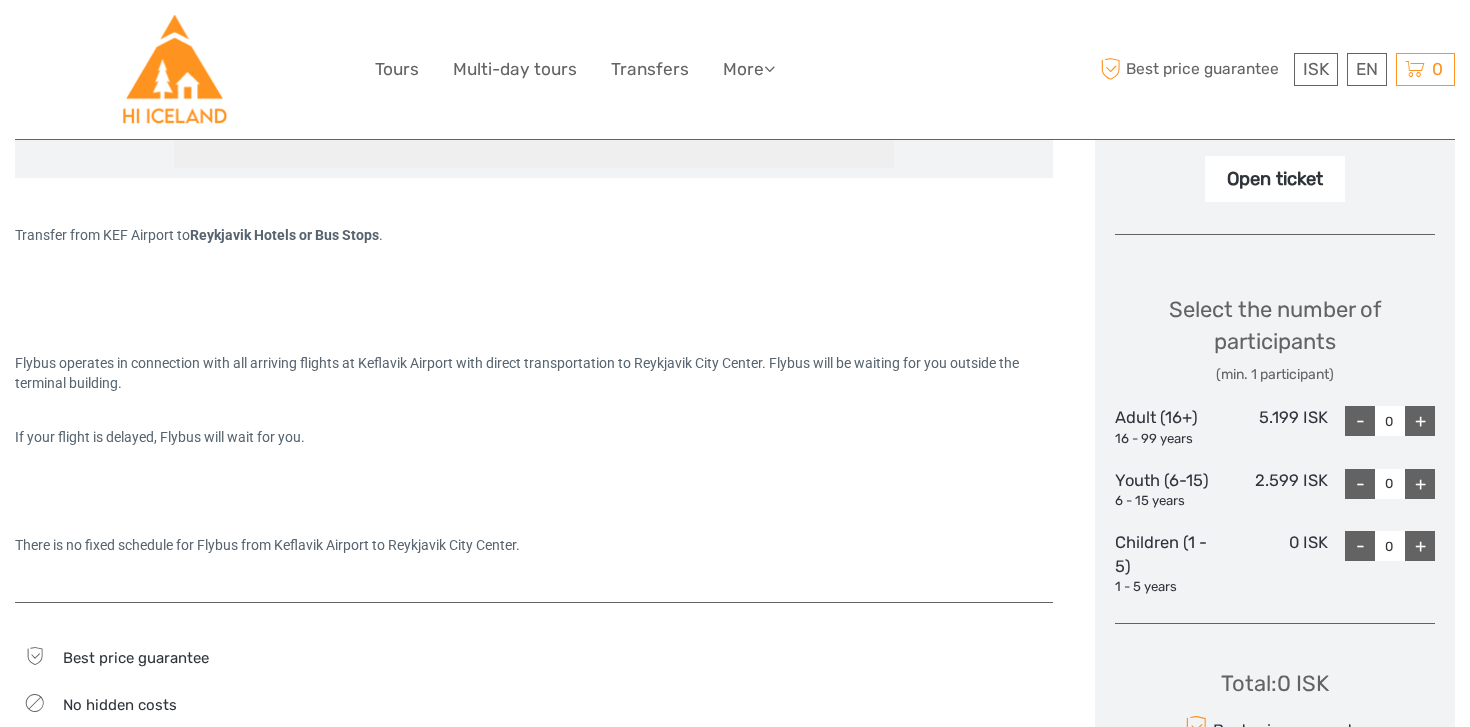 click on "+" at bounding box center [1420, 421] 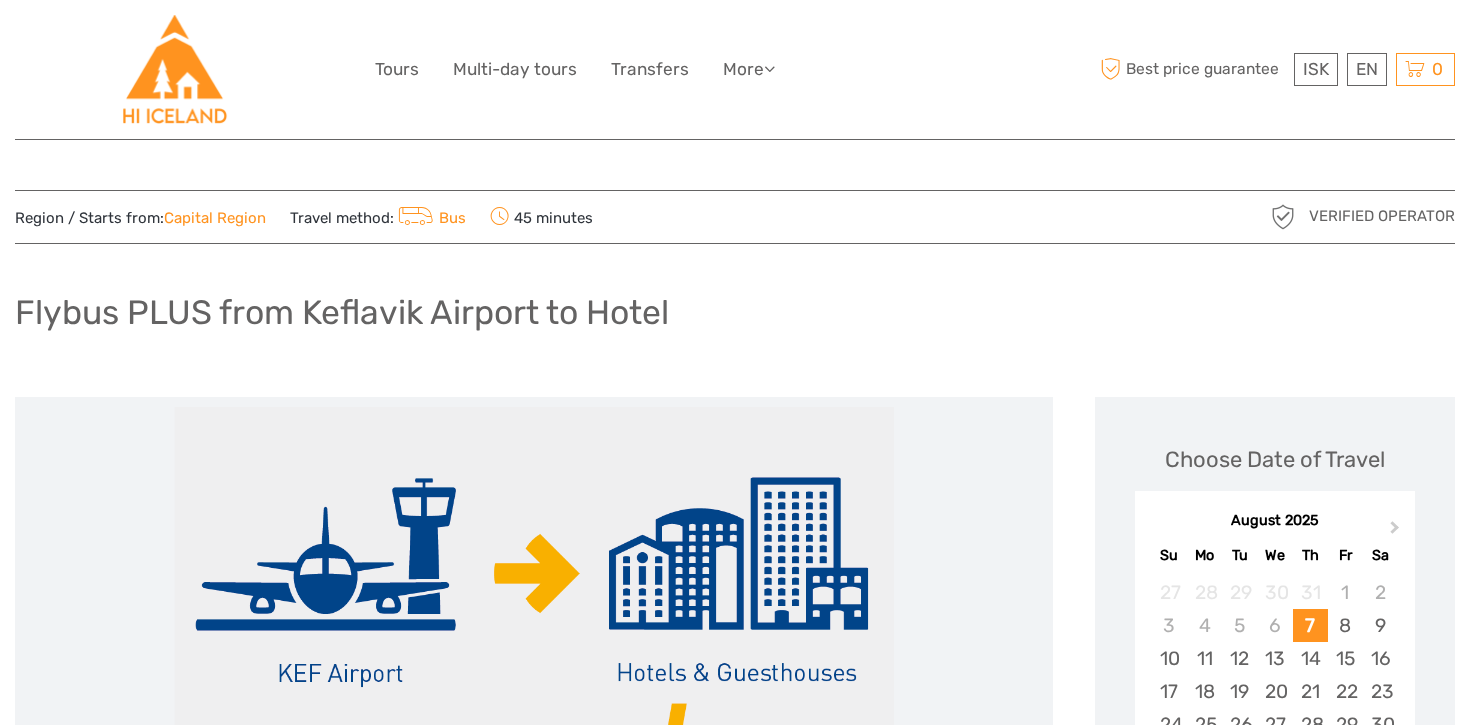 scroll, scrollTop: 0, scrollLeft: 0, axis: both 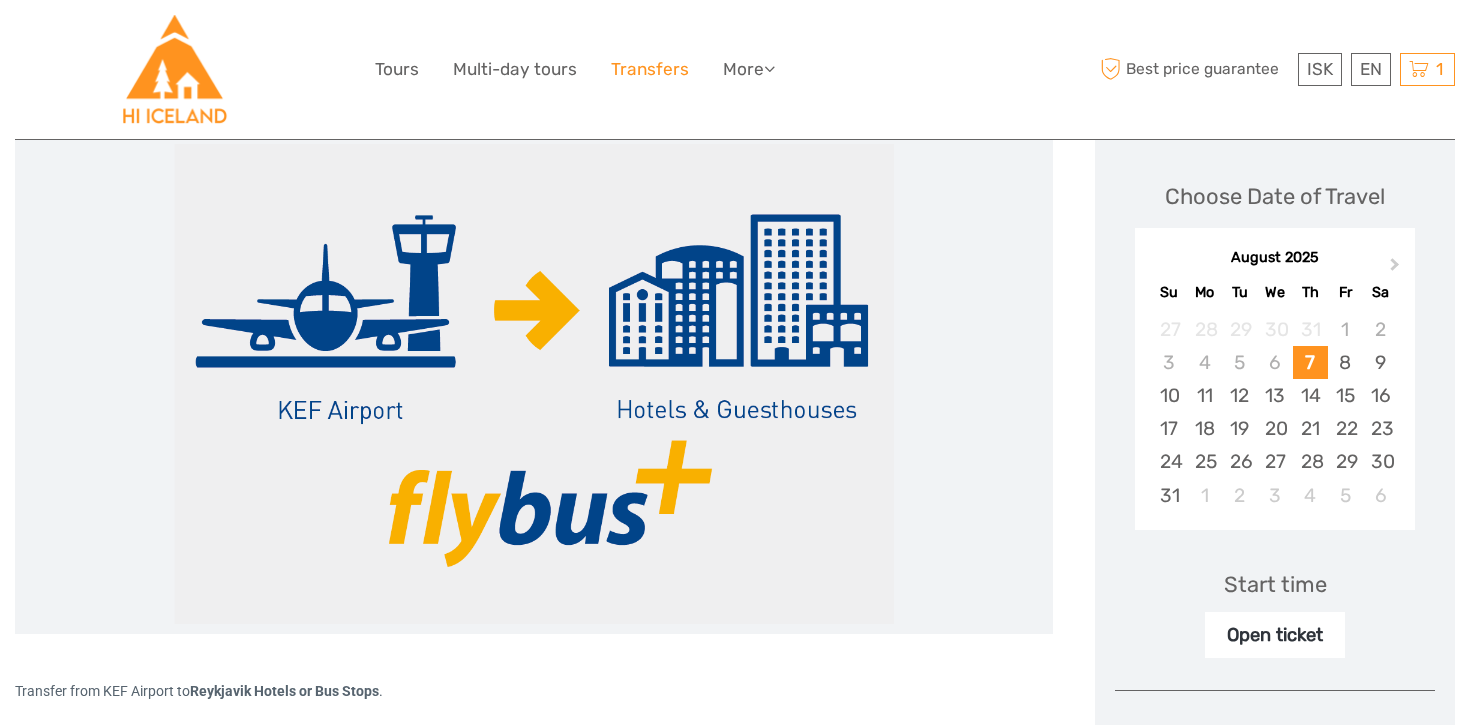 click on "Transfers" at bounding box center [650, 69] 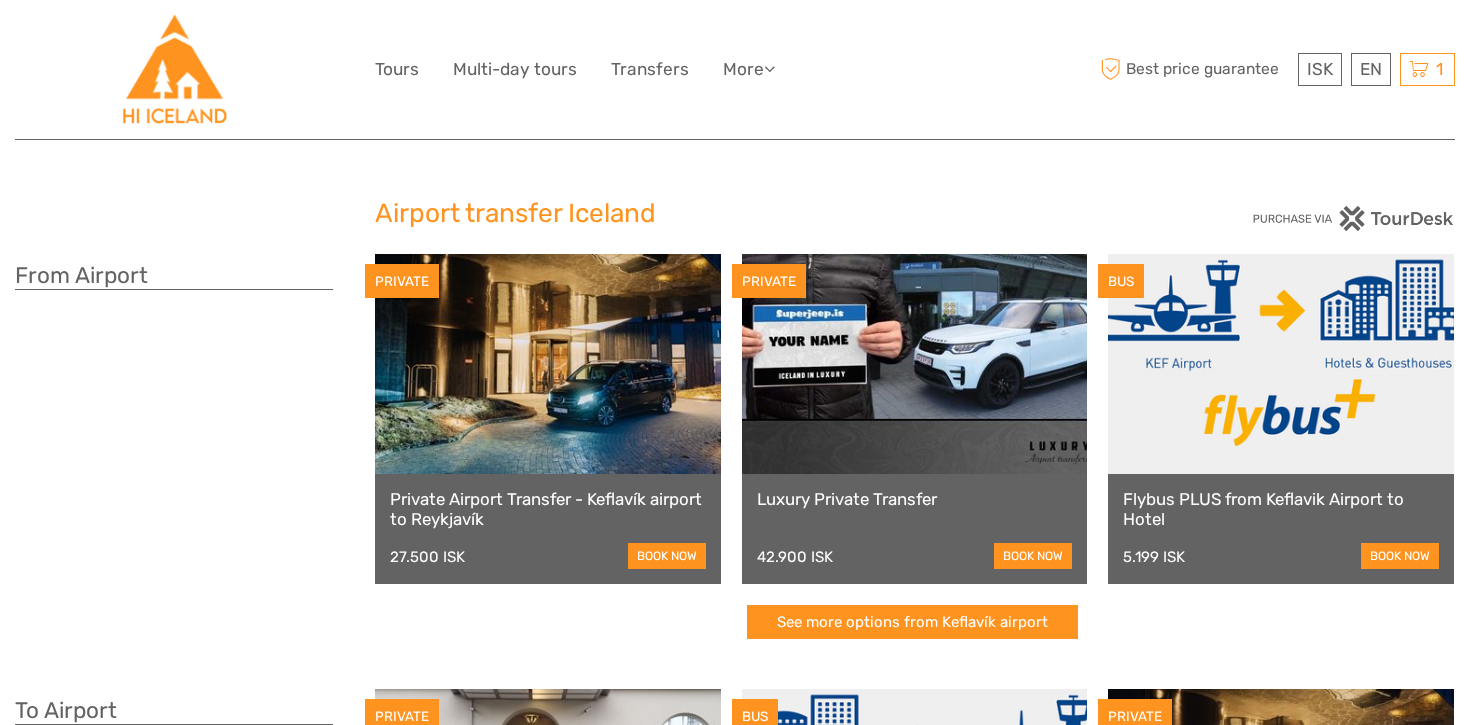 scroll, scrollTop: 0, scrollLeft: 0, axis: both 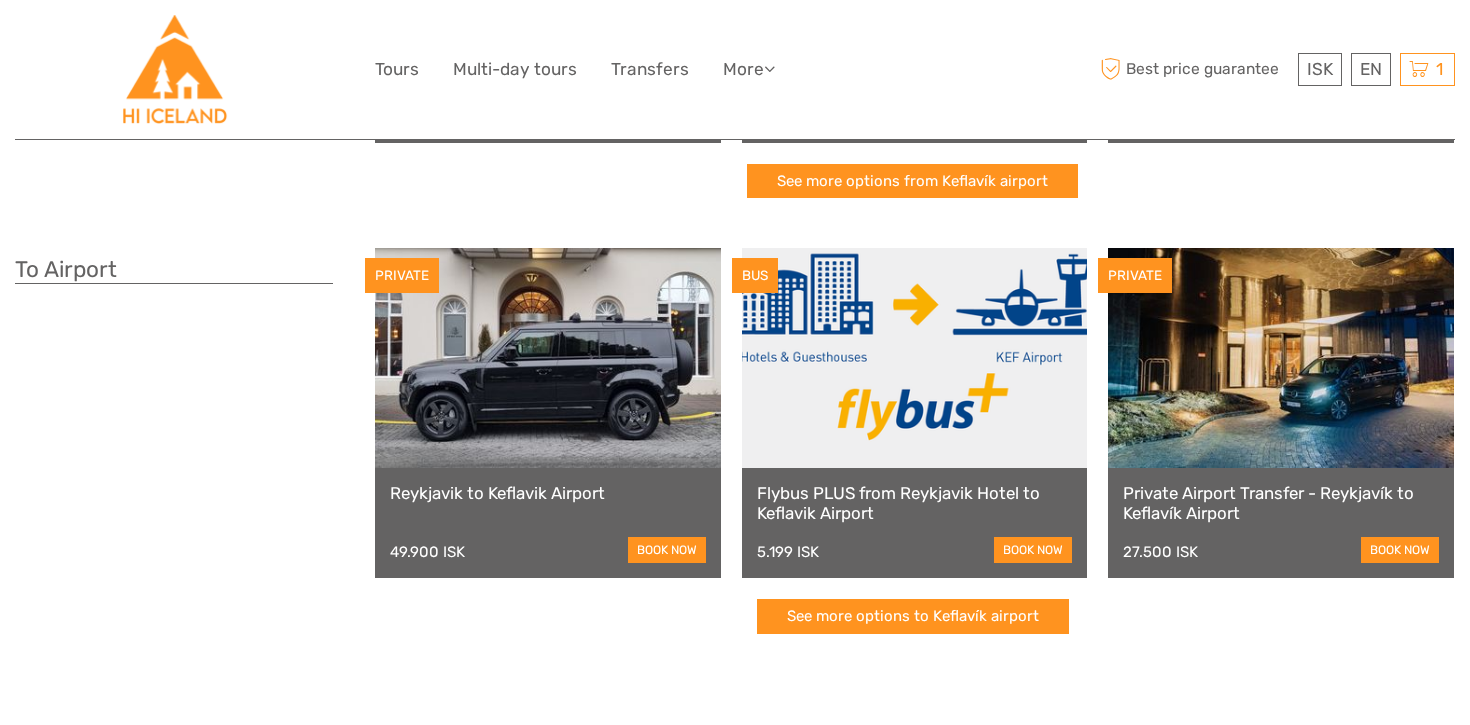 click at bounding box center [915, 358] 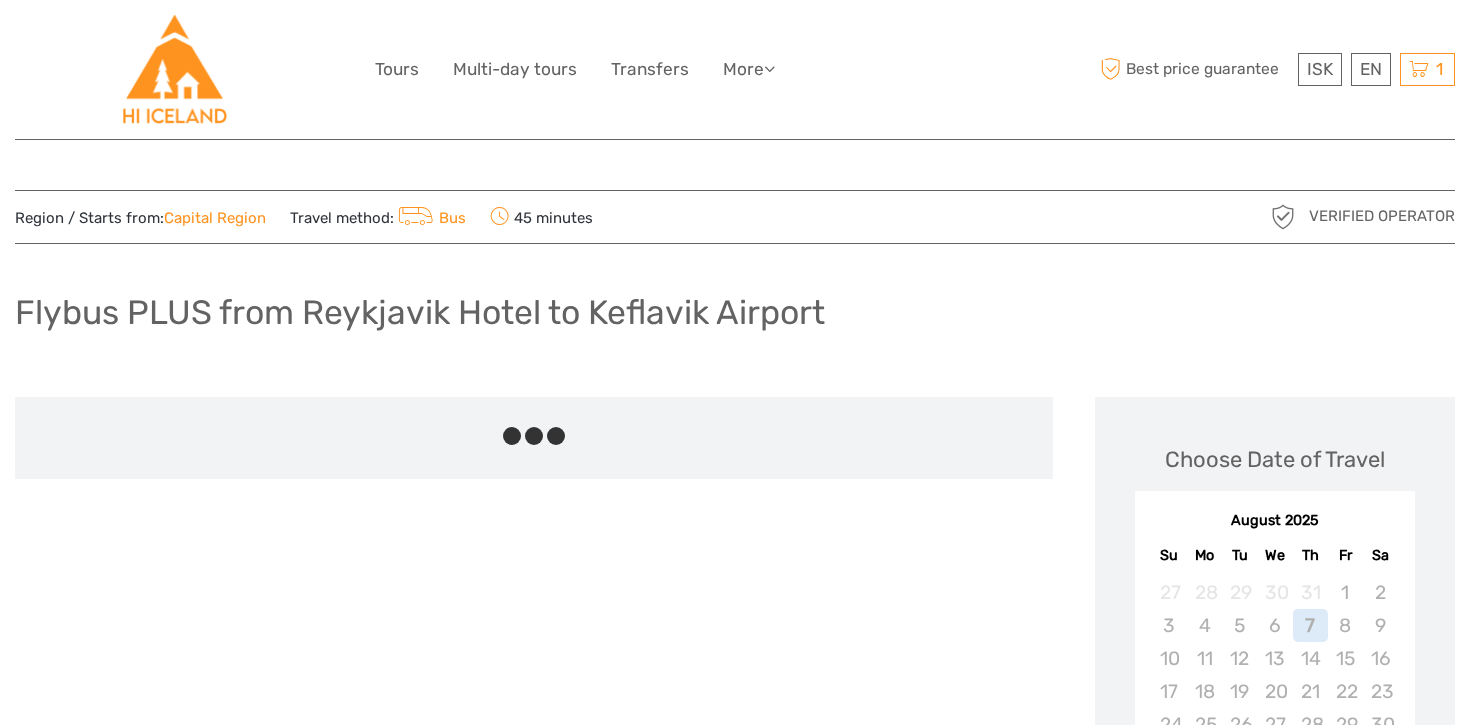 scroll, scrollTop: 0, scrollLeft: 0, axis: both 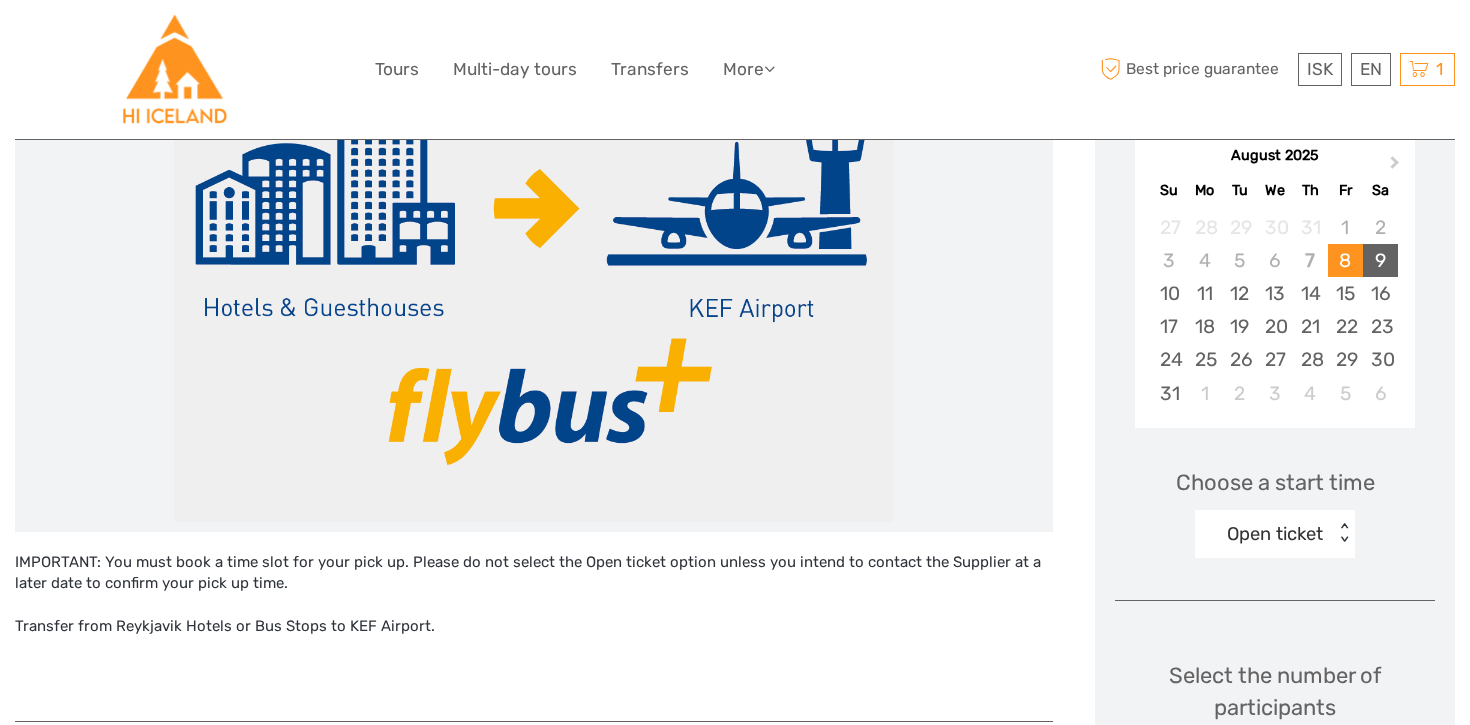 click on "9" at bounding box center (1380, 260) 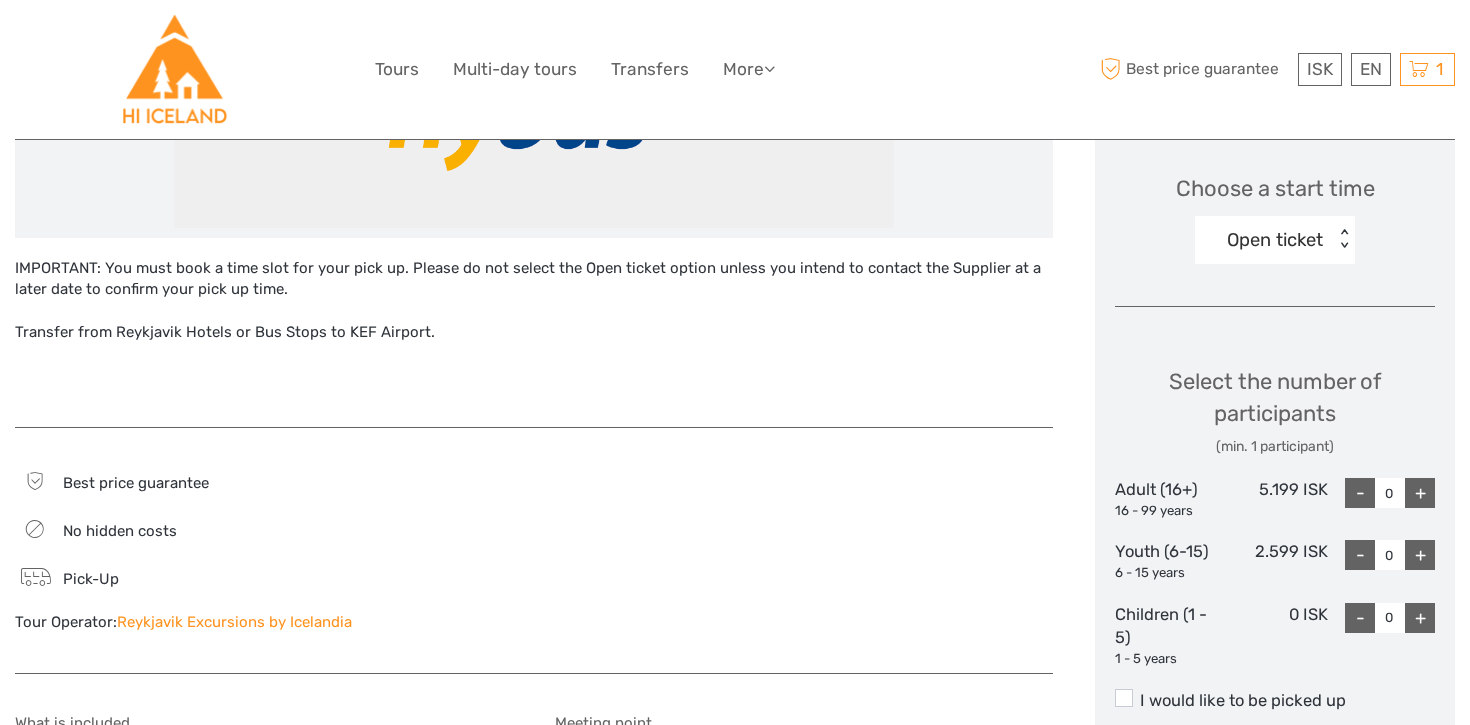 scroll, scrollTop: 671, scrollLeft: 0, axis: vertical 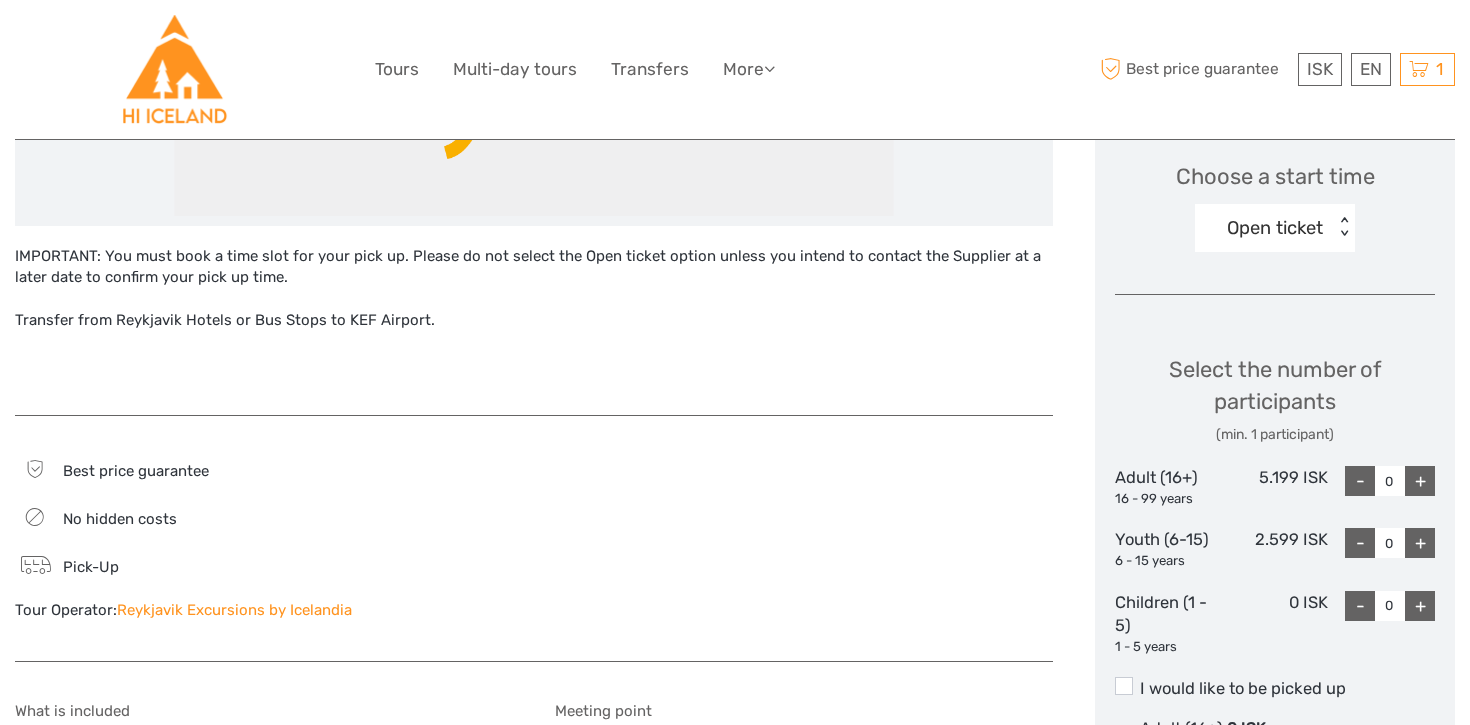 click on "Open ticket < >" at bounding box center [1275, 228] 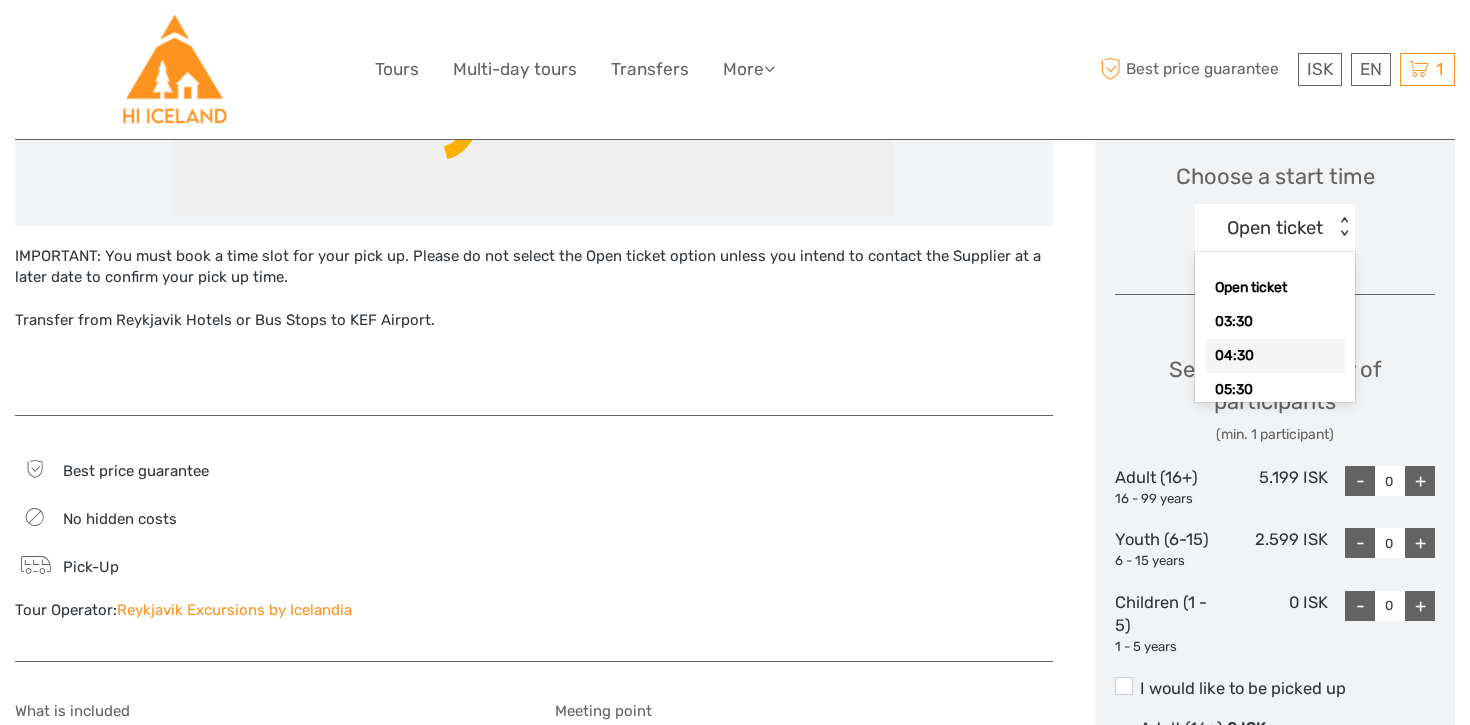 click on "04:30" at bounding box center (1275, 356) 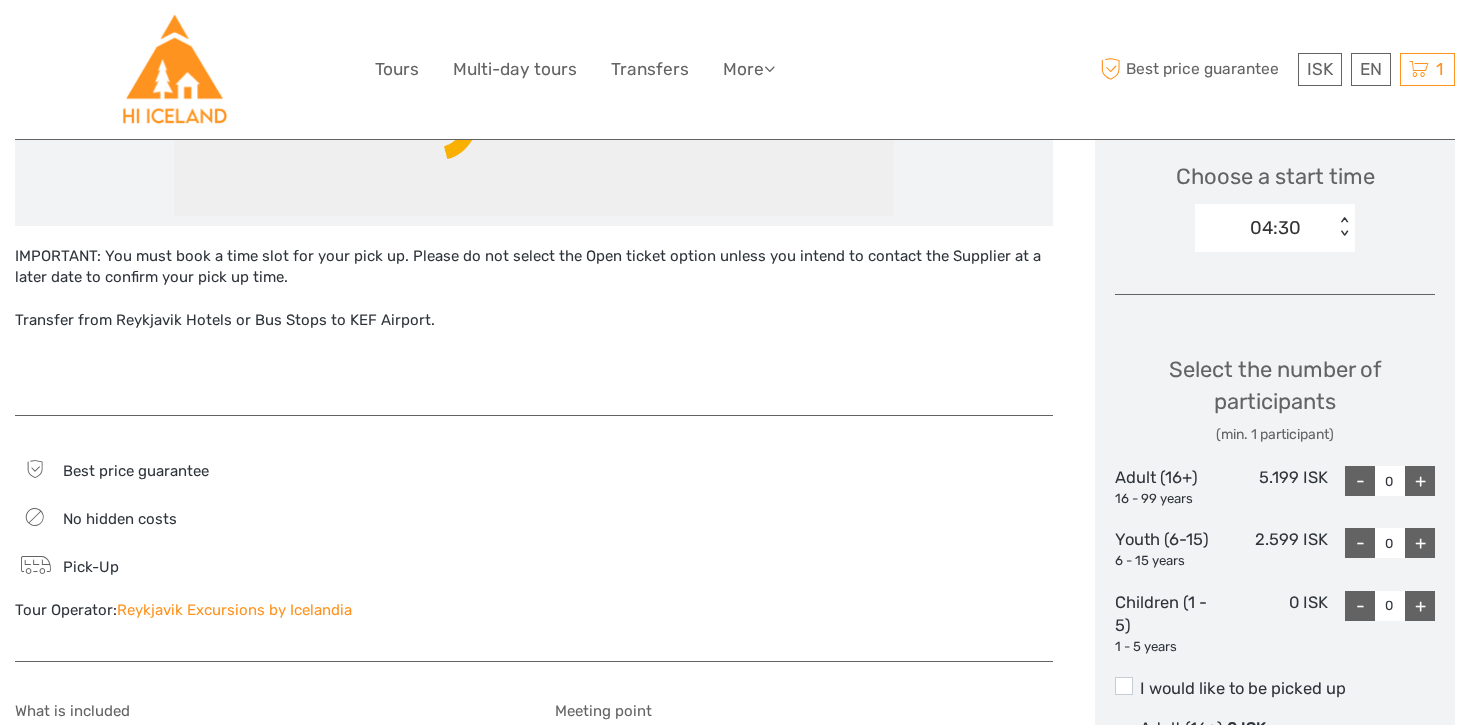 click on "+" at bounding box center [1420, 481] 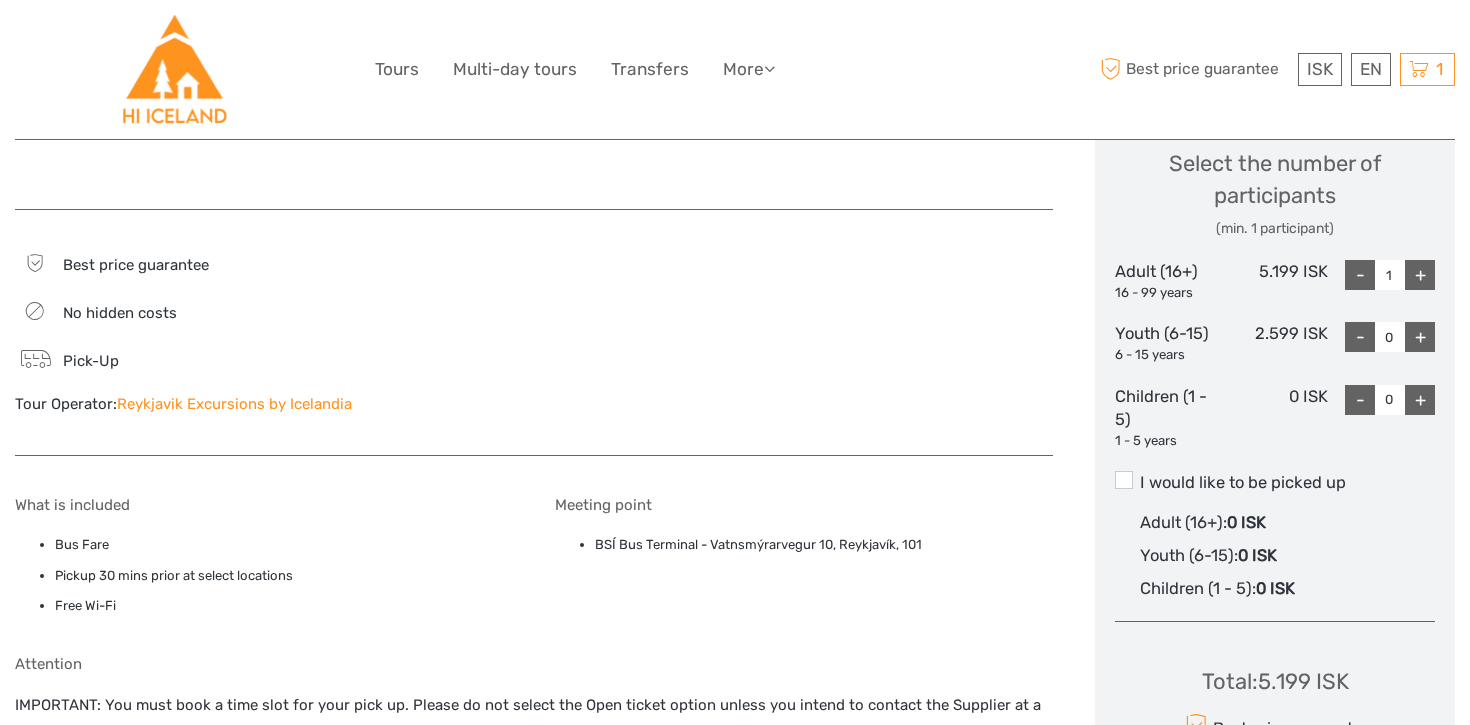 scroll, scrollTop: 878, scrollLeft: 0, axis: vertical 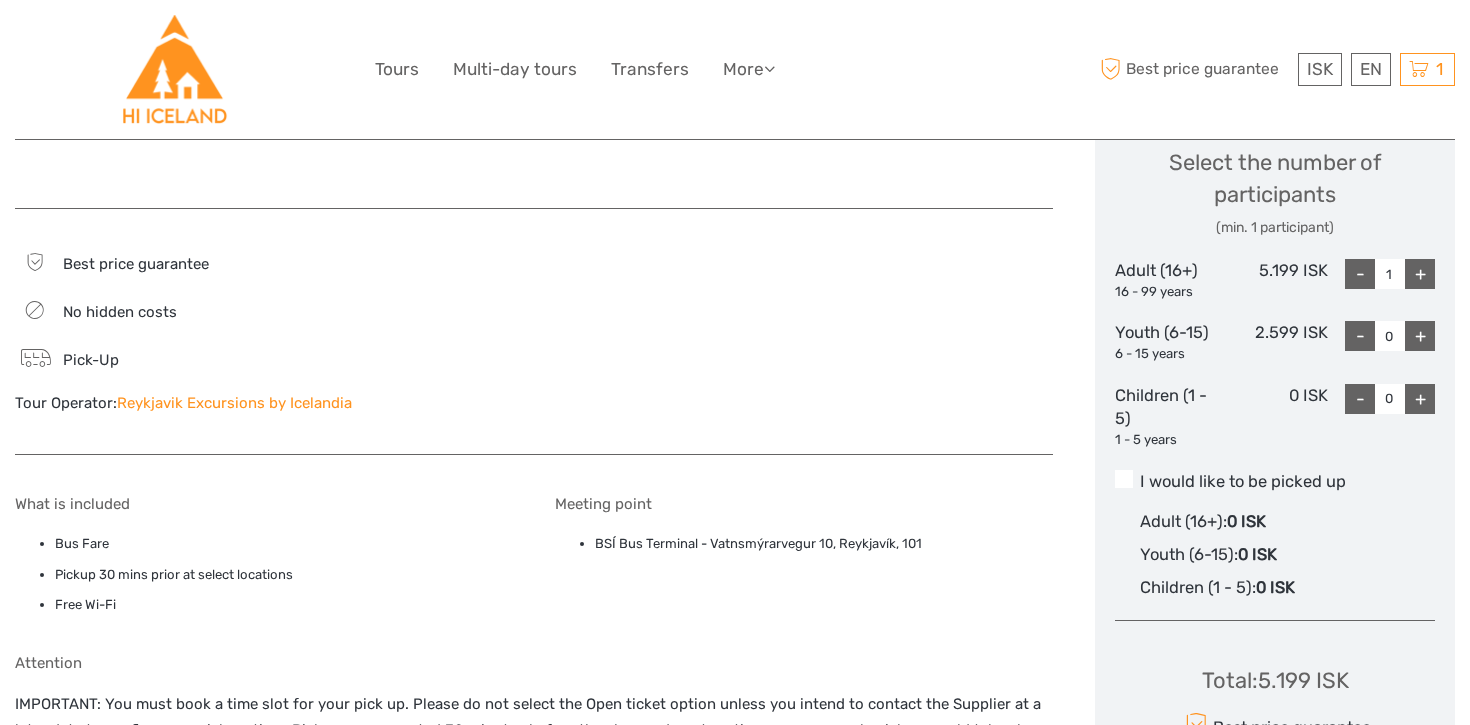 click at bounding box center (1124, 479) 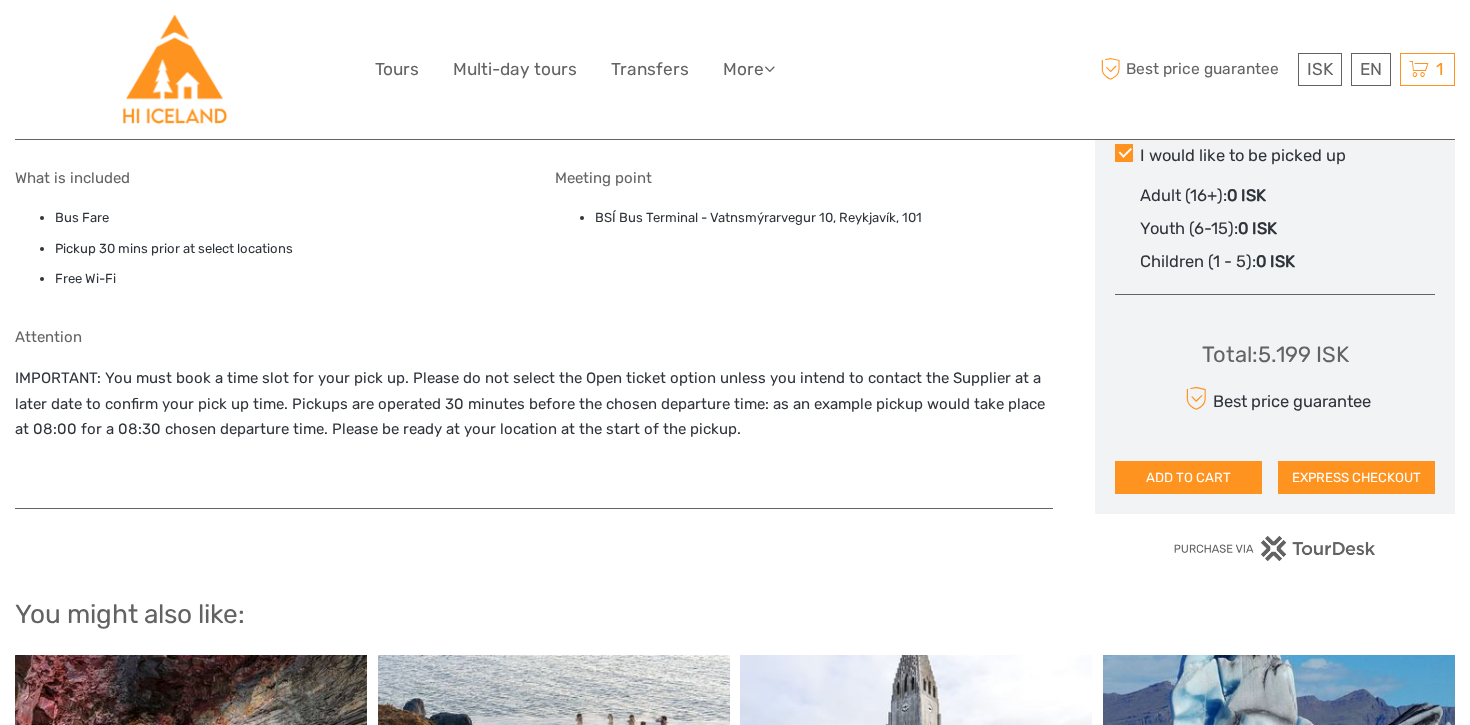 scroll, scrollTop: 1204, scrollLeft: 0, axis: vertical 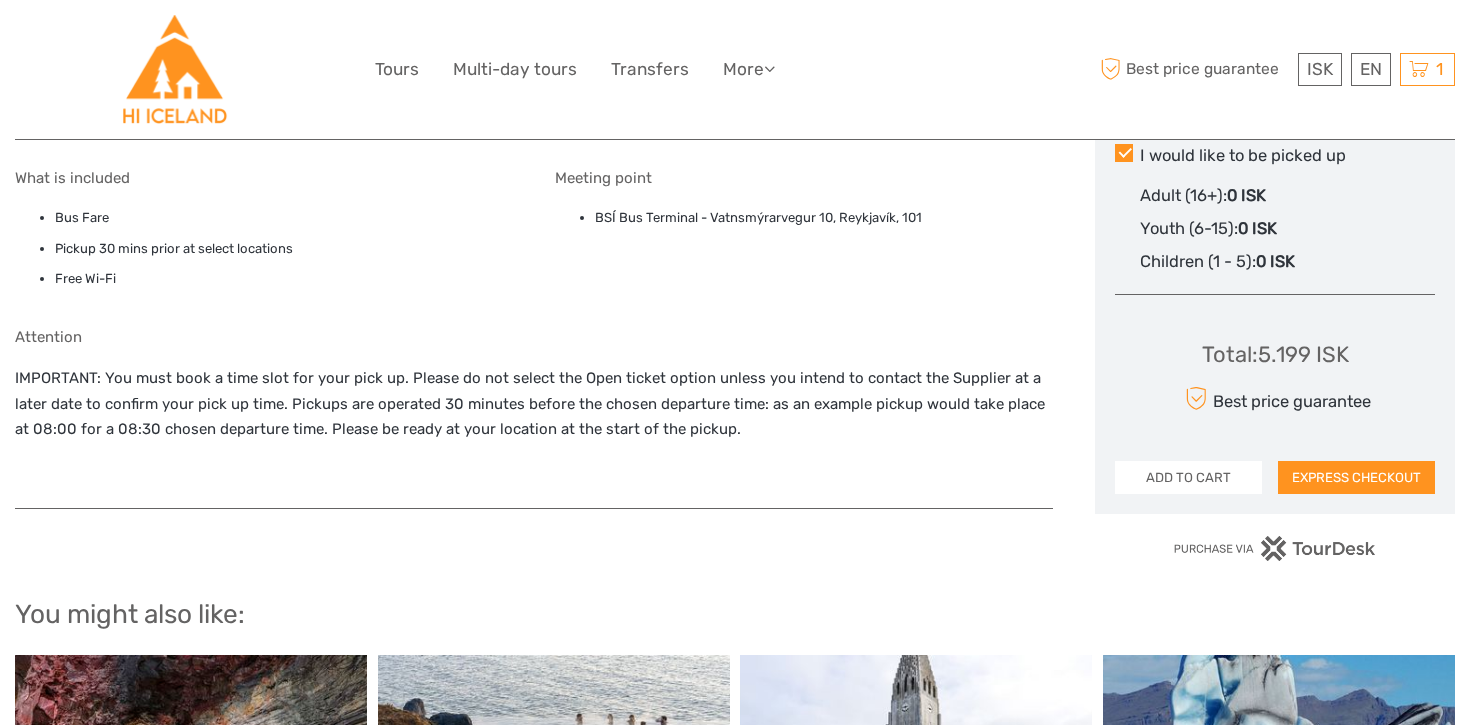 click on "ADD TO CART" at bounding box center [1188, 478] 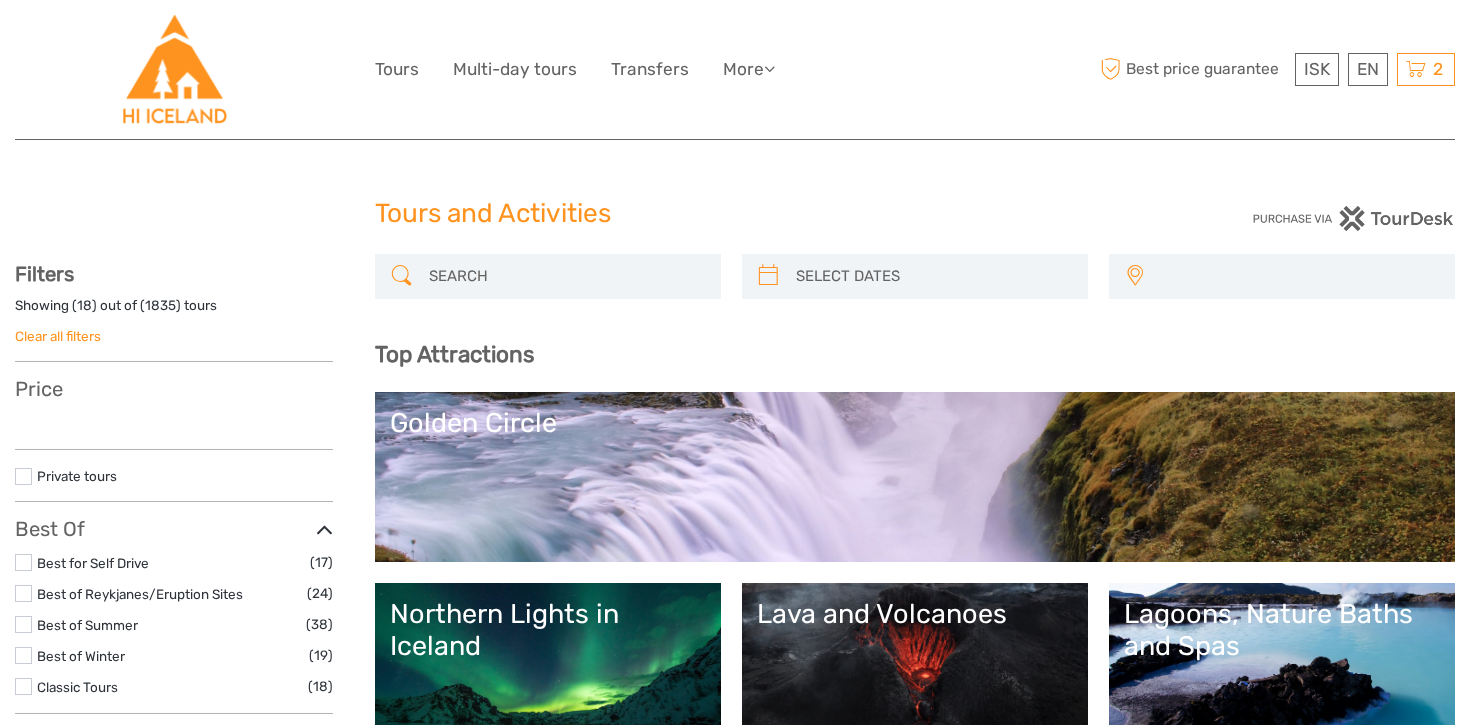 select 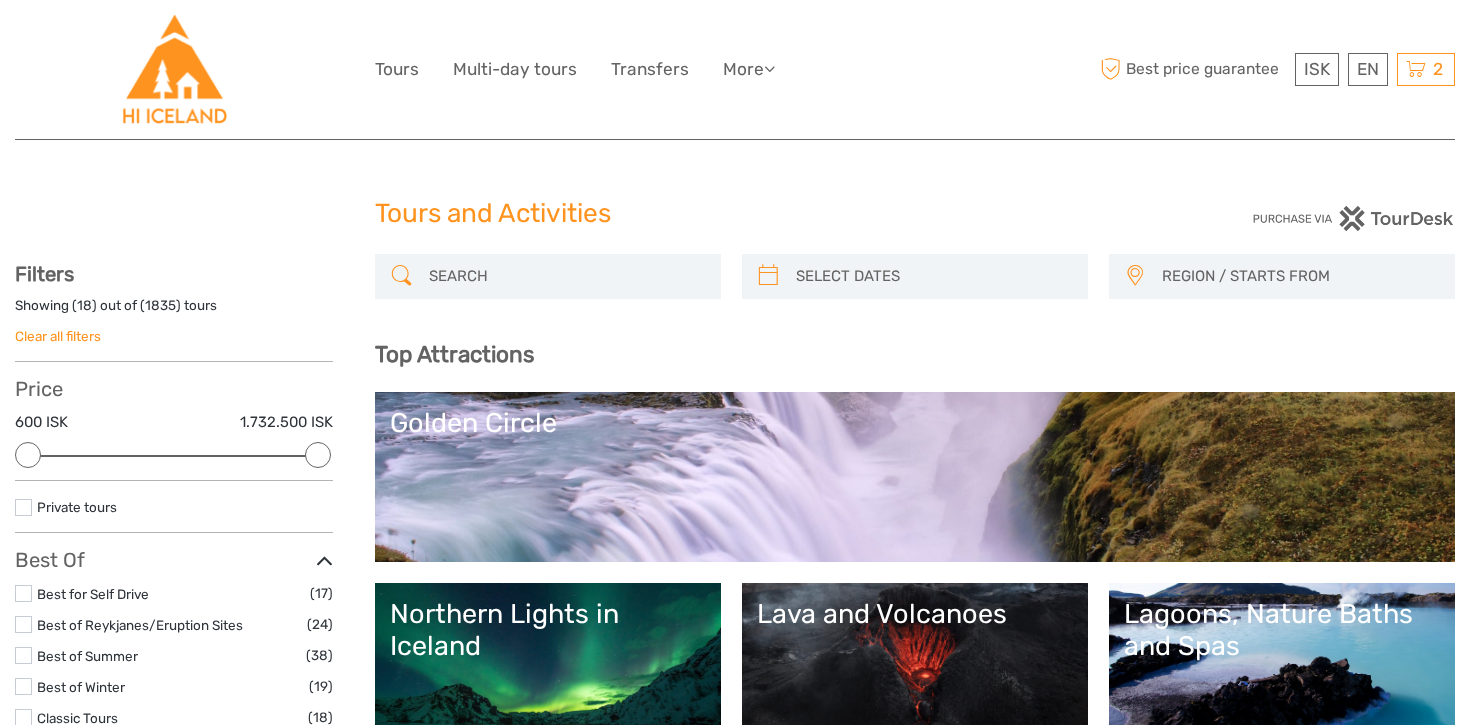 scroll, scrollTop: 0, scrollLeft: 0, axis: both 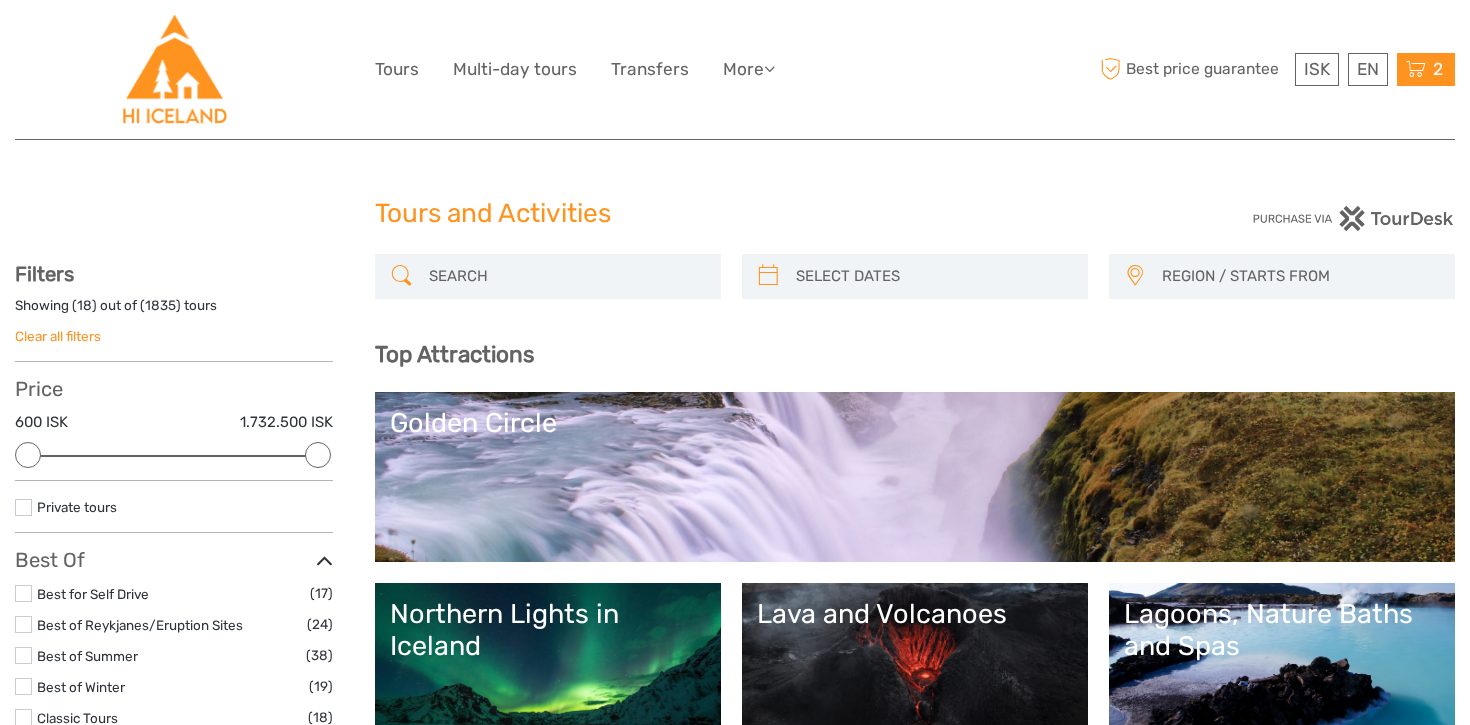 click at bounding box center (1416, 69) 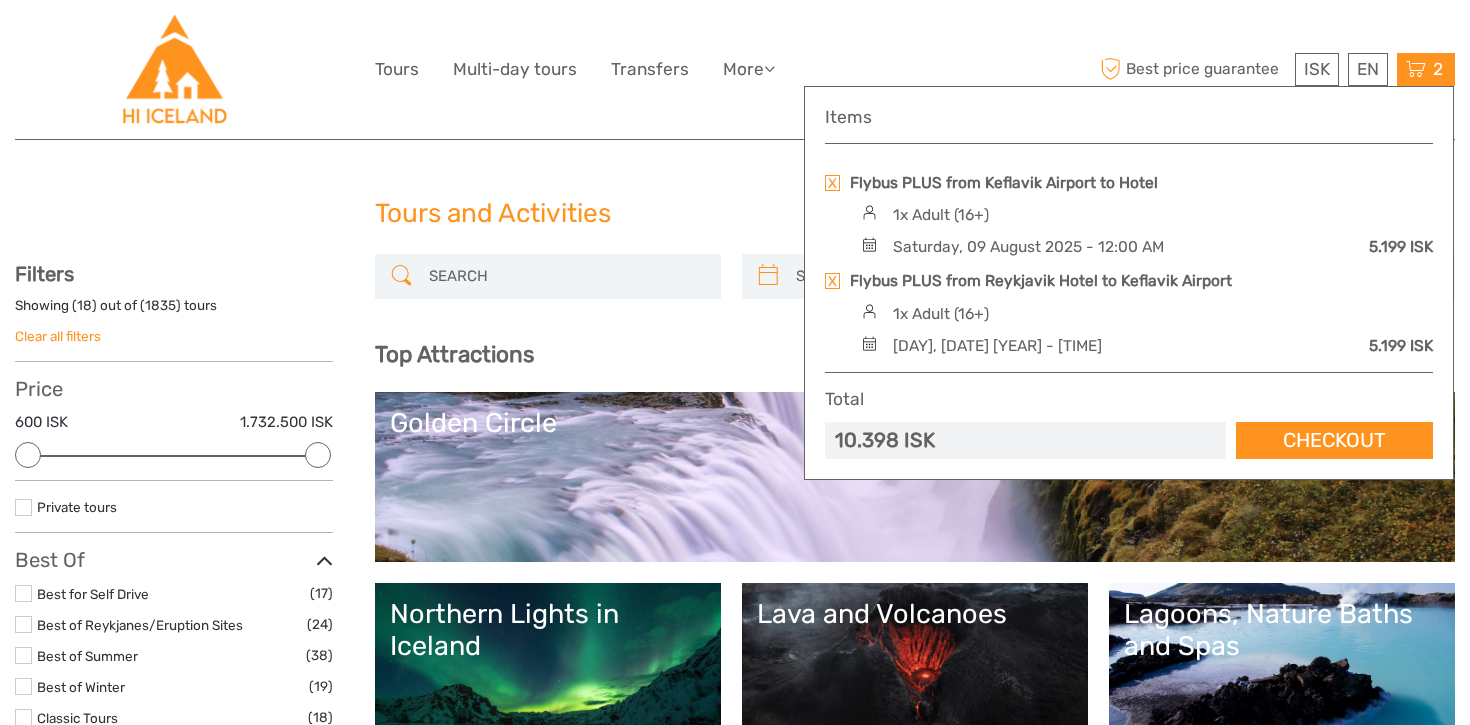 click at bounding box center (832, 183) 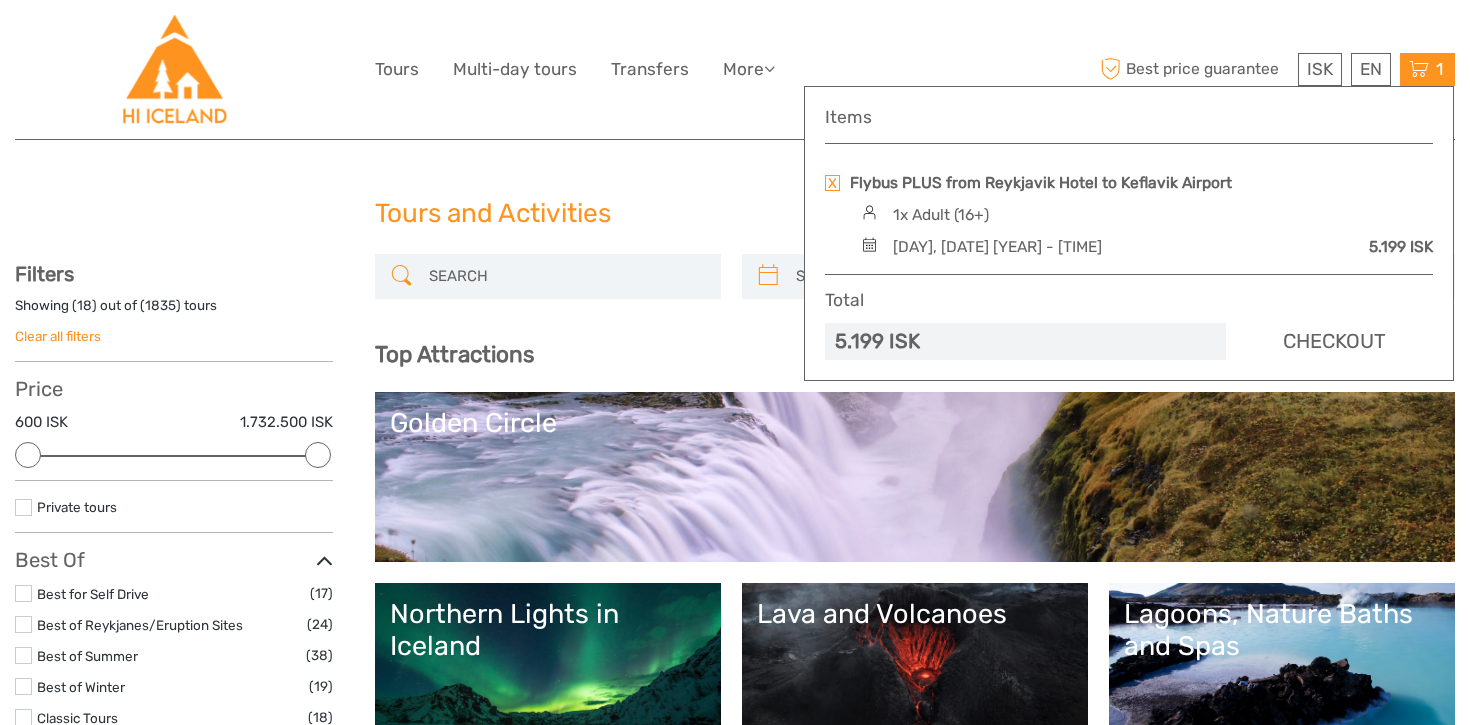 click on "Checkout" at bounding box center (1334, 341) 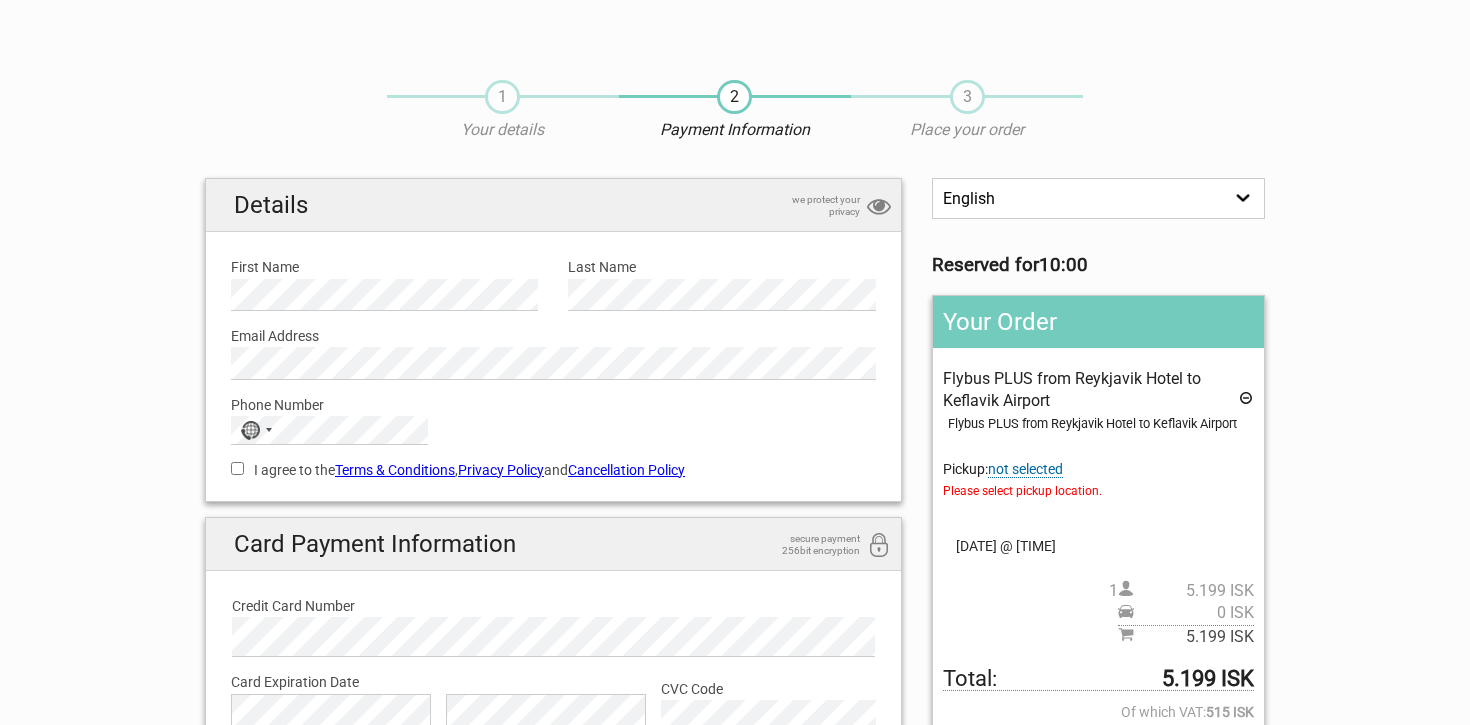 scroll, scrollTop: 0, scrollLeft: 0, axis: both 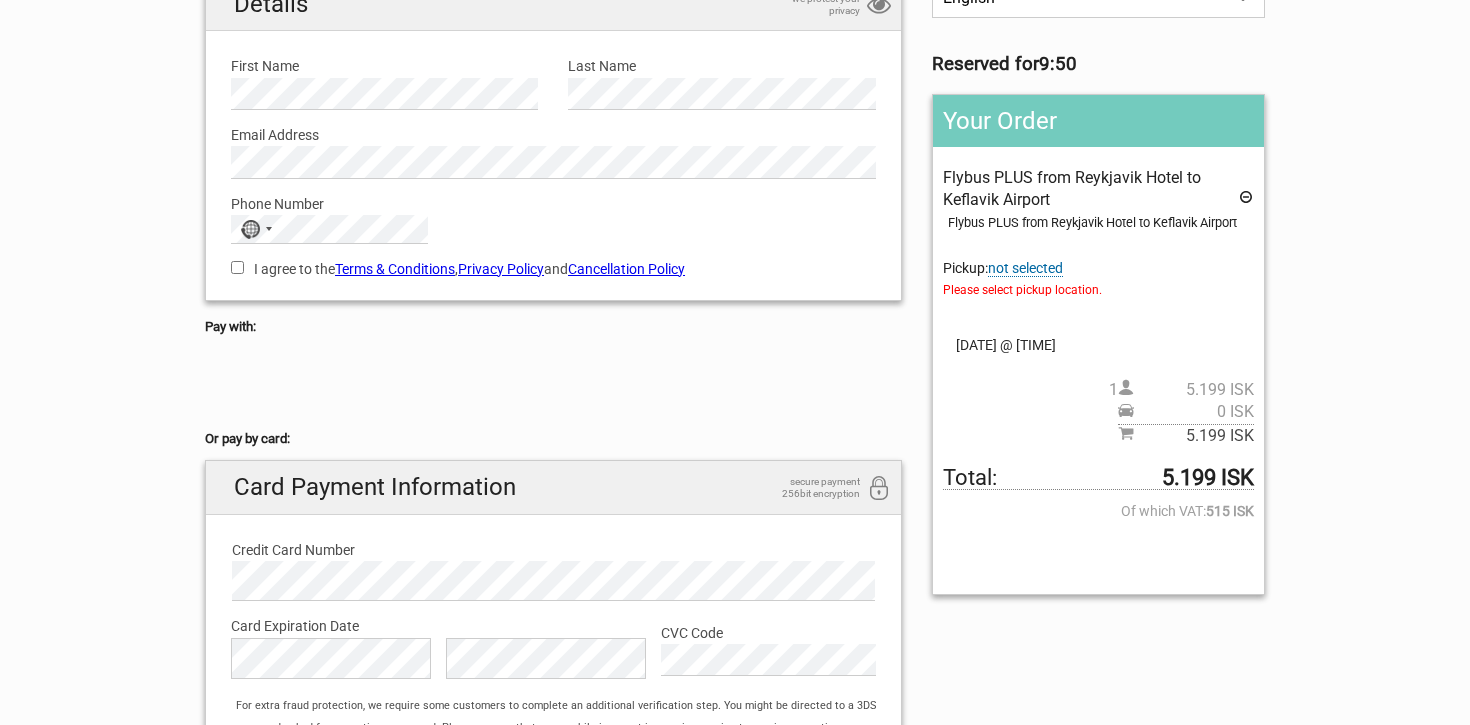 click on "I agree to the  Terms & Conditions ,  Privacy Policy  and  Cancellation Policy" at bounding box center (237, 267) 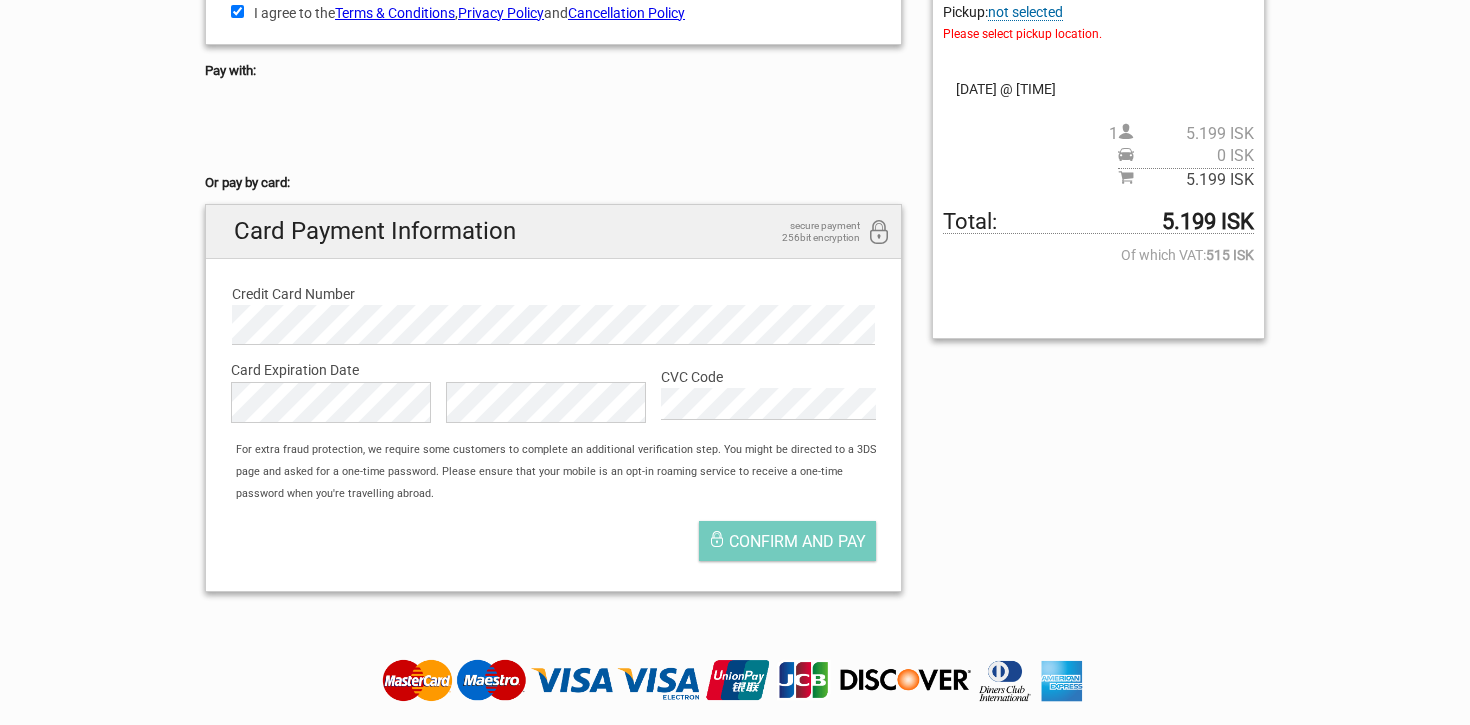scroll, scrollTop: 459, scrollLeft: 0, axis: vertical 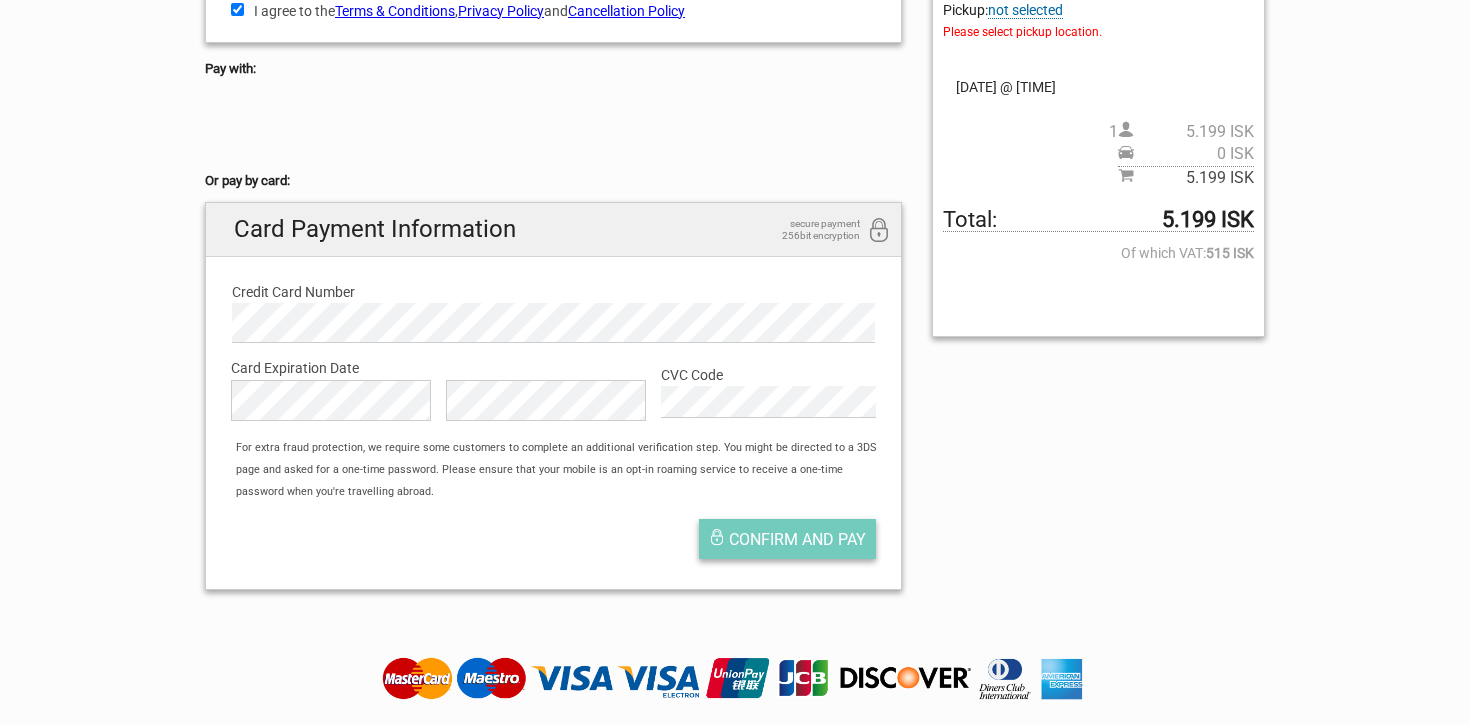 click on "Confirm and pay" at bounding box center (797, 539) 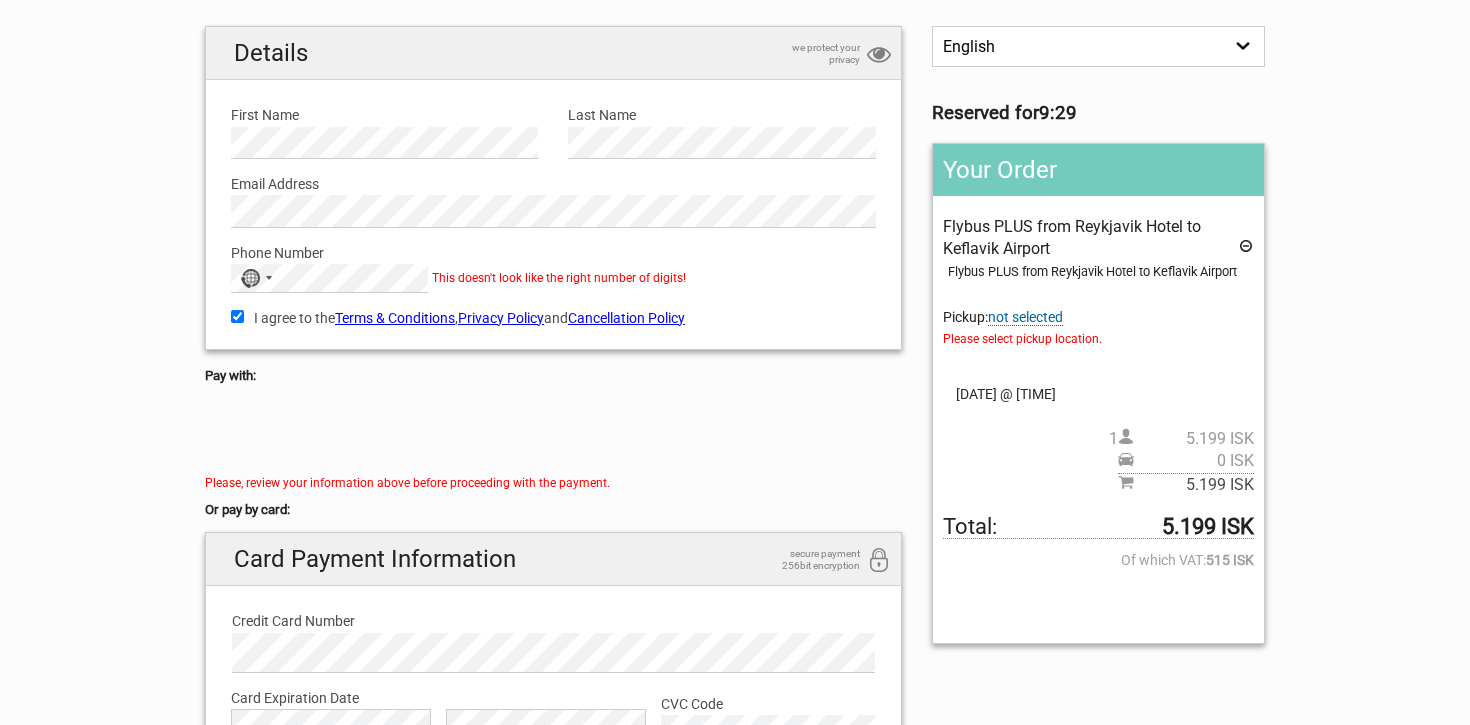 scroll, scrollTop: 150, scrollLeft: 0, axis: vertical 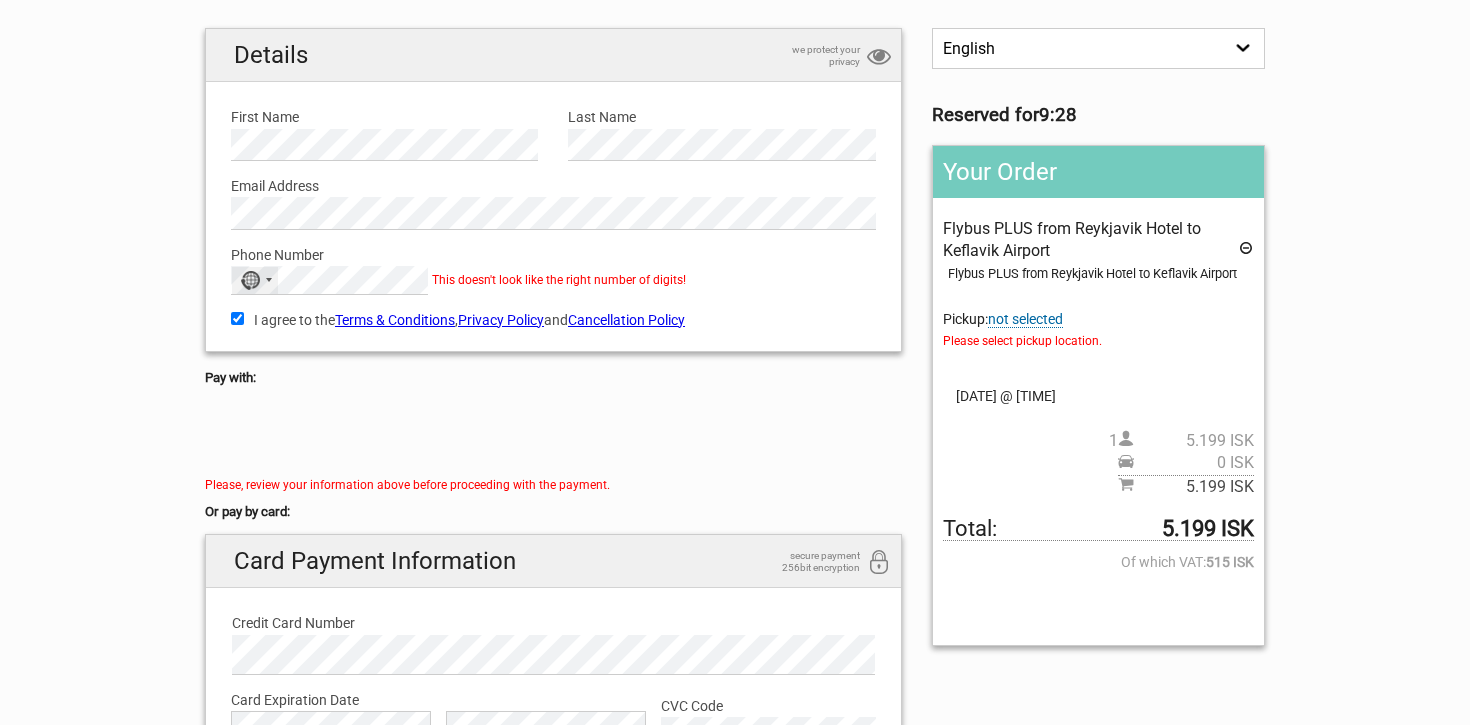 click on "No country selected" at bounding box center [255, 280] 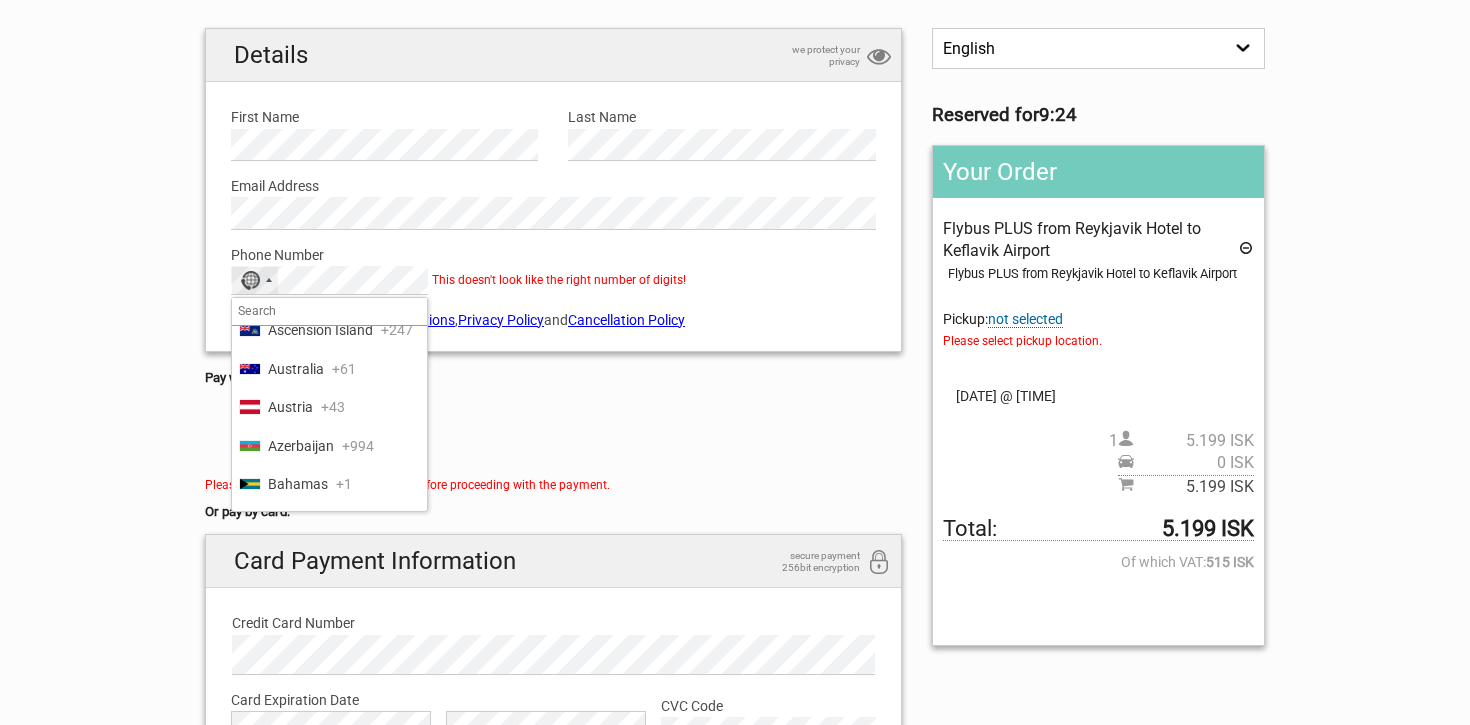 scroll, scrollTop: 454, scrollLeft: 0, axis: vertical 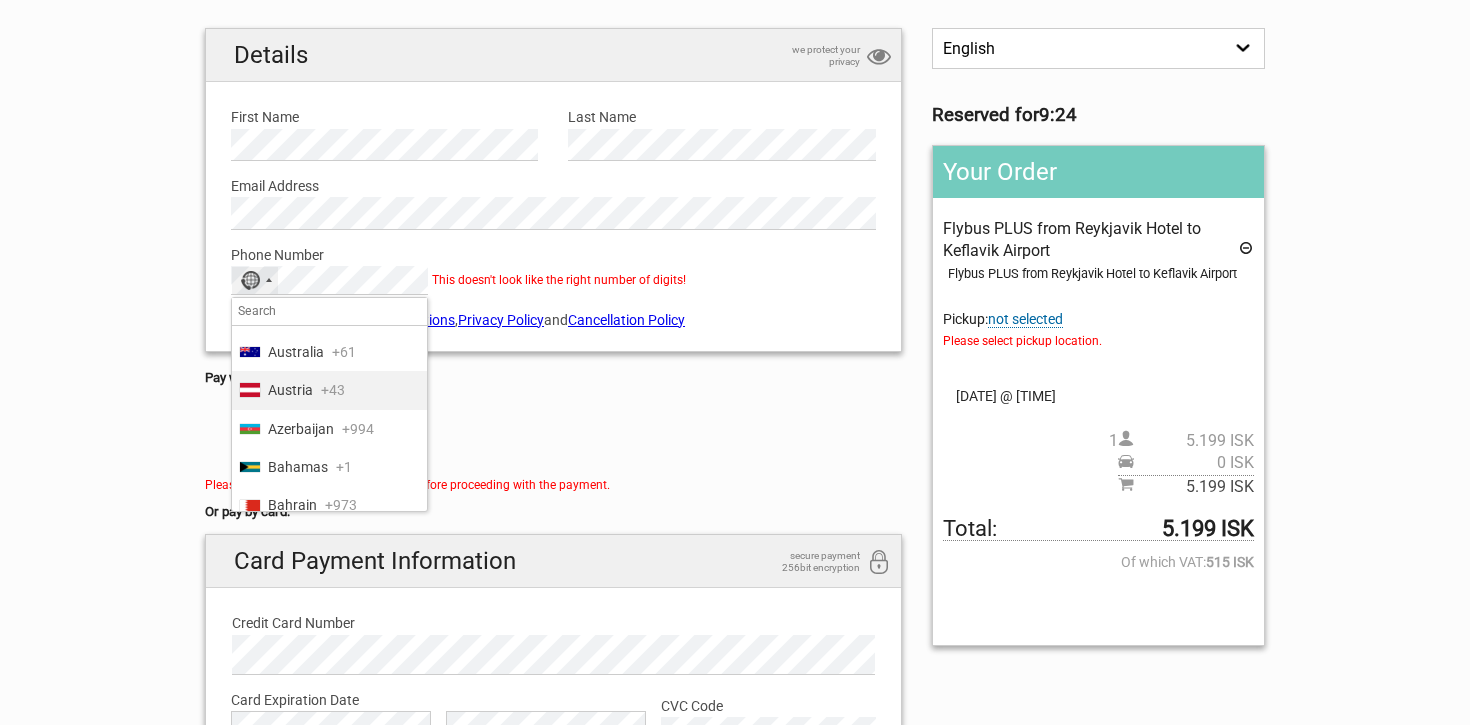 click on "Austria" at bounding box center [290, 390] 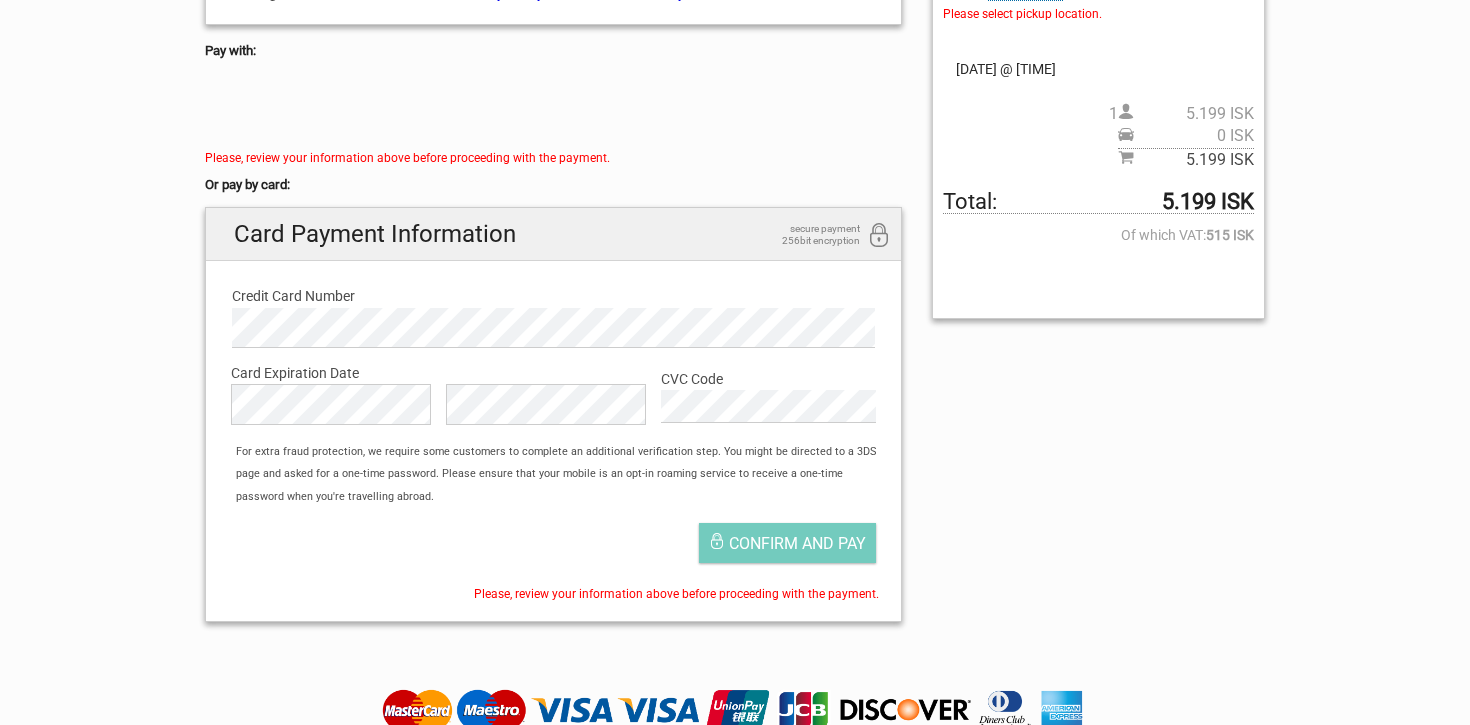 scroll, scrollTop: 499, scrollLeft: 0, axis: vertical 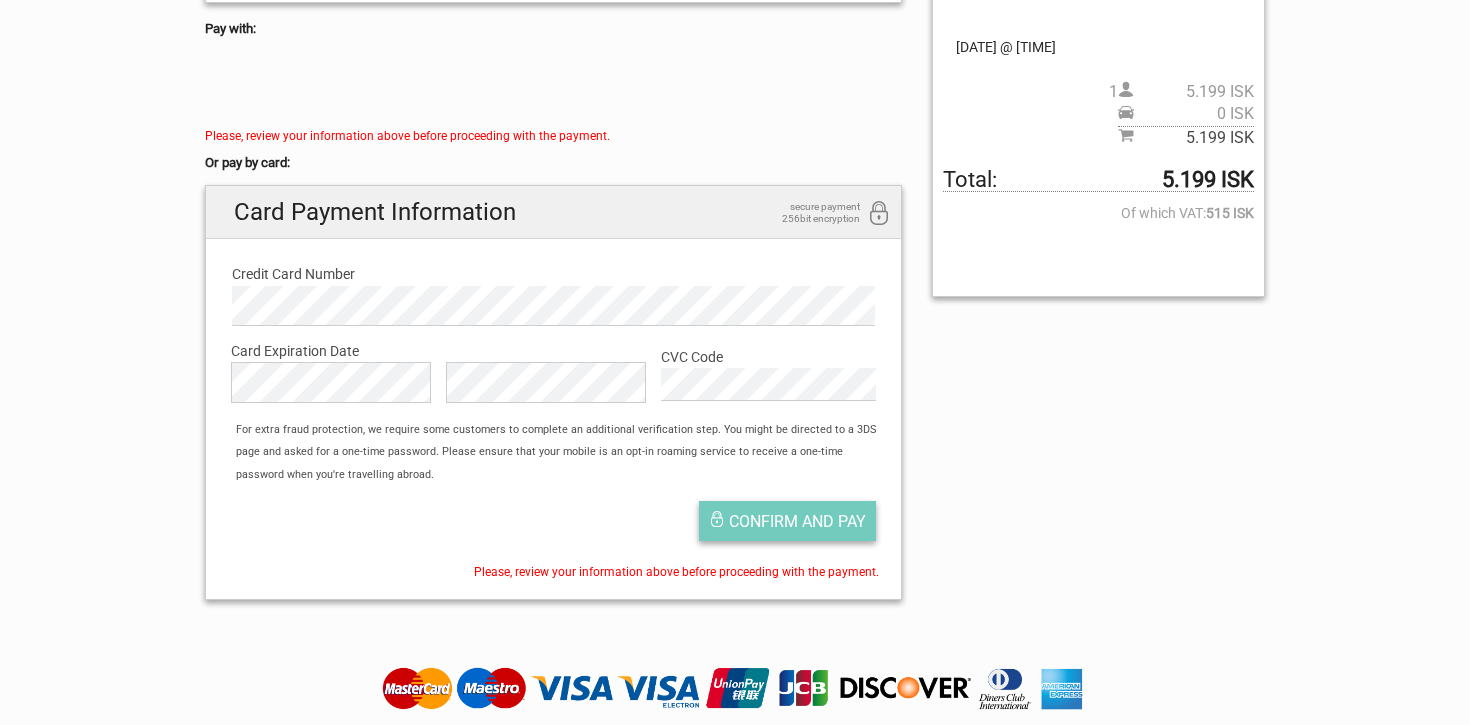 click on "Confirm and pay" at bounding box center [797, 521] 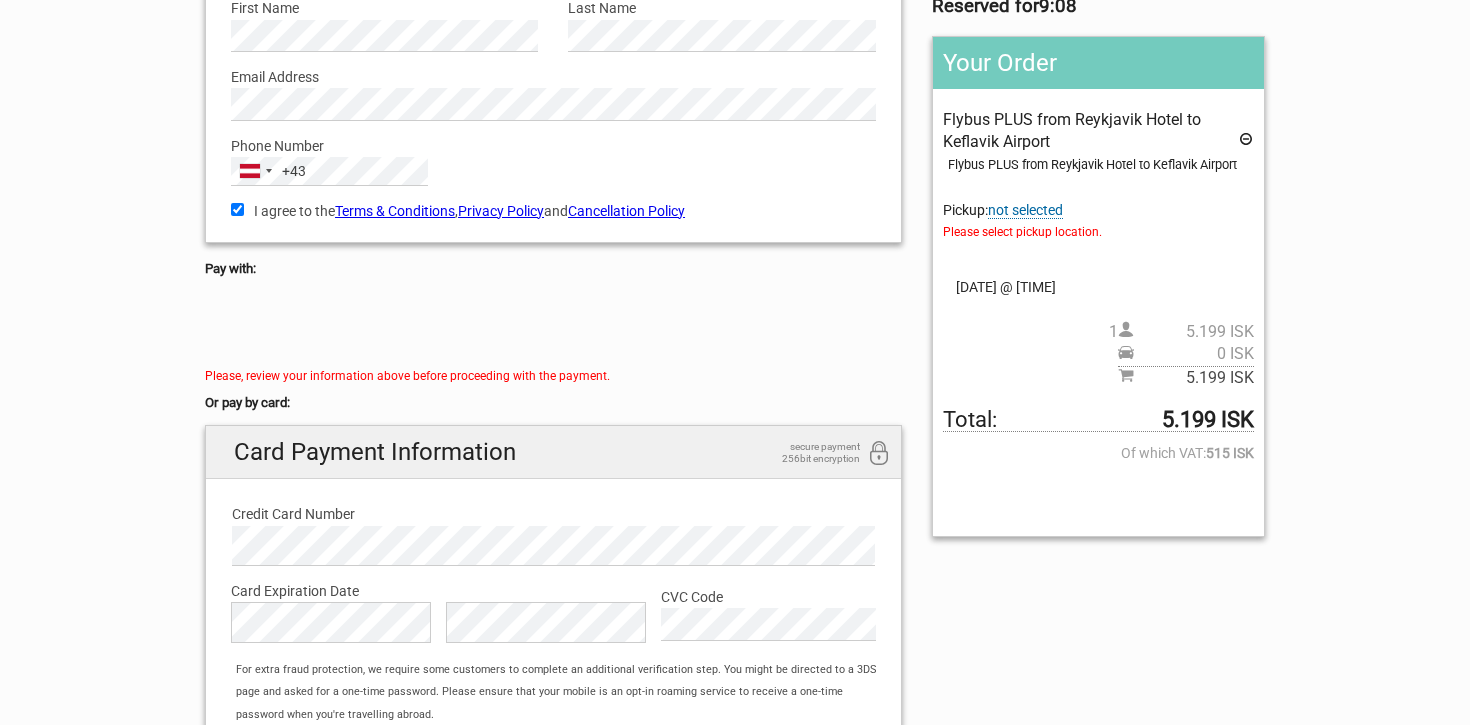 scroll, scrollTop: 243, scrollLeft: 0, axis: vertical 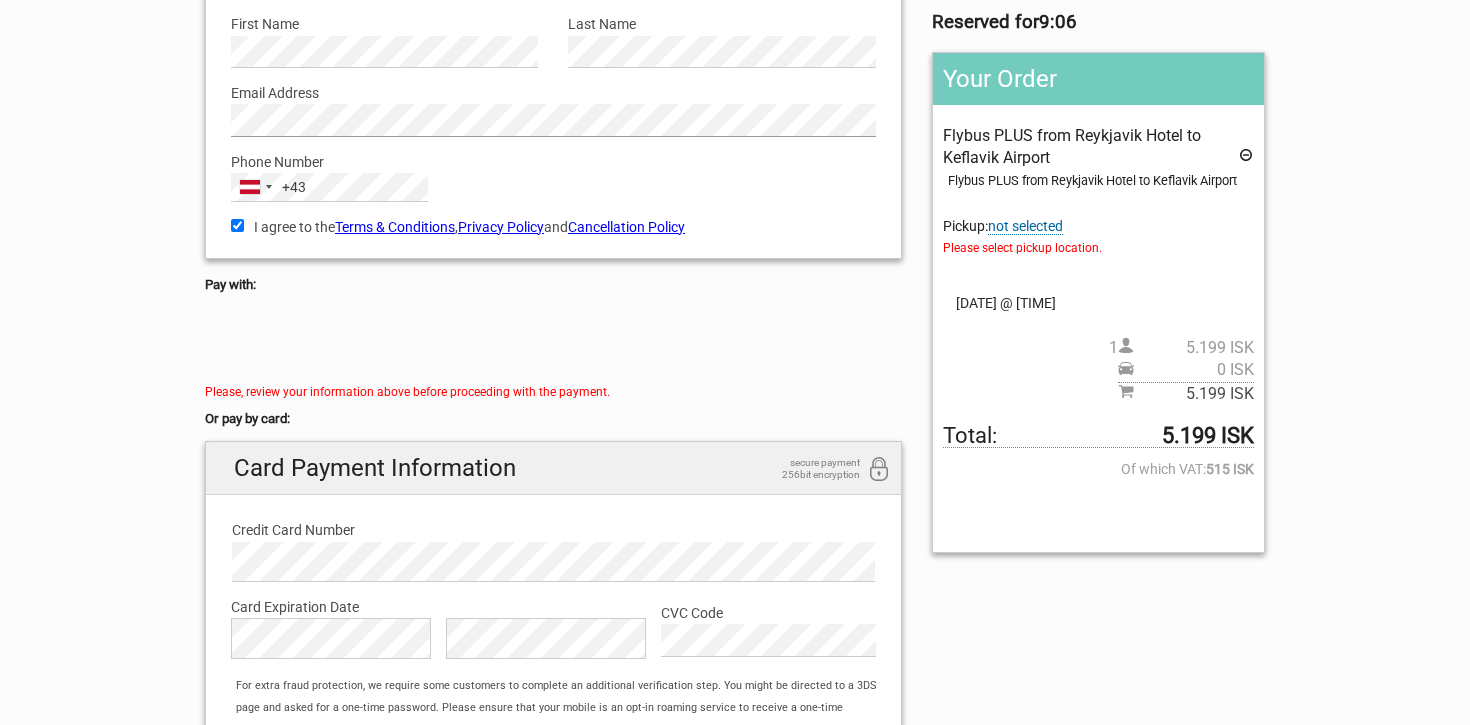 click on "Email Address
Please provide us with a valid email address." at bounding box center [553, 102] 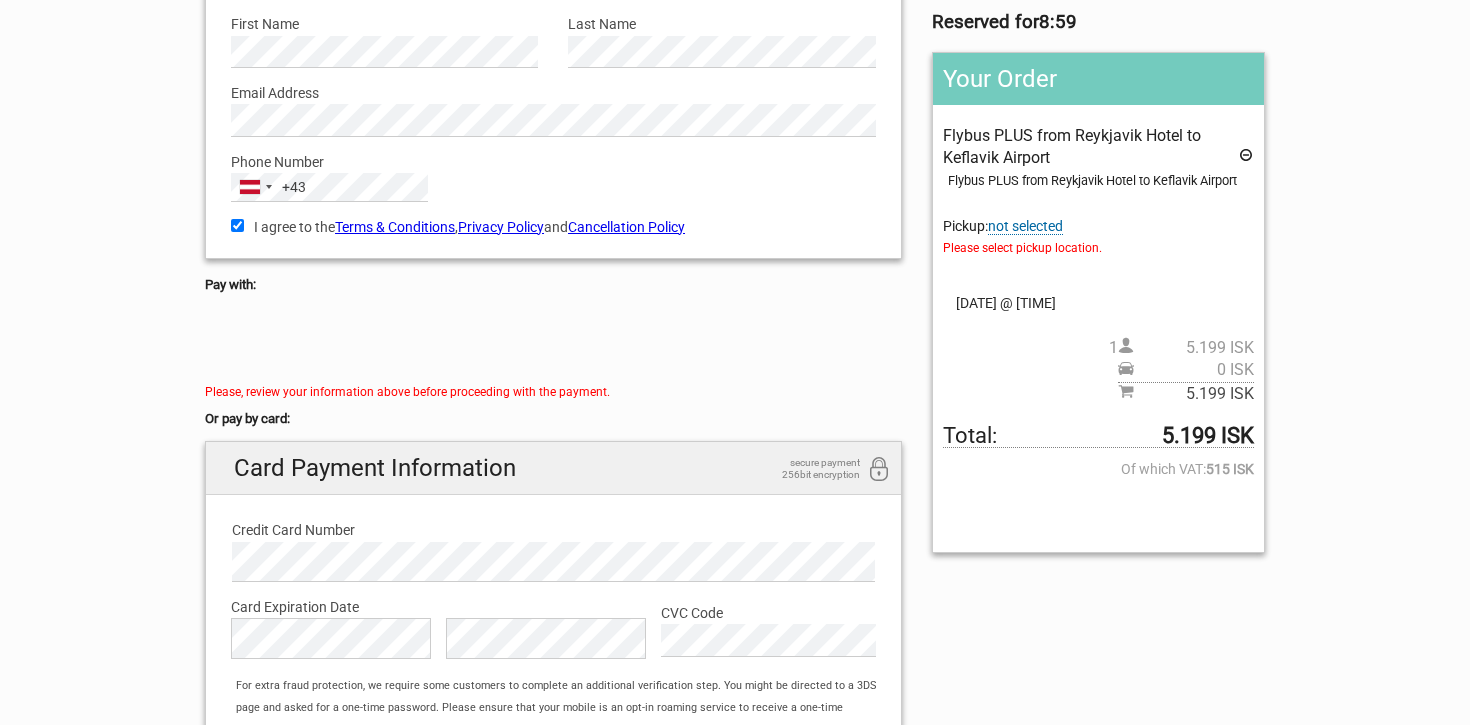 click at bounding box center [553, 341] 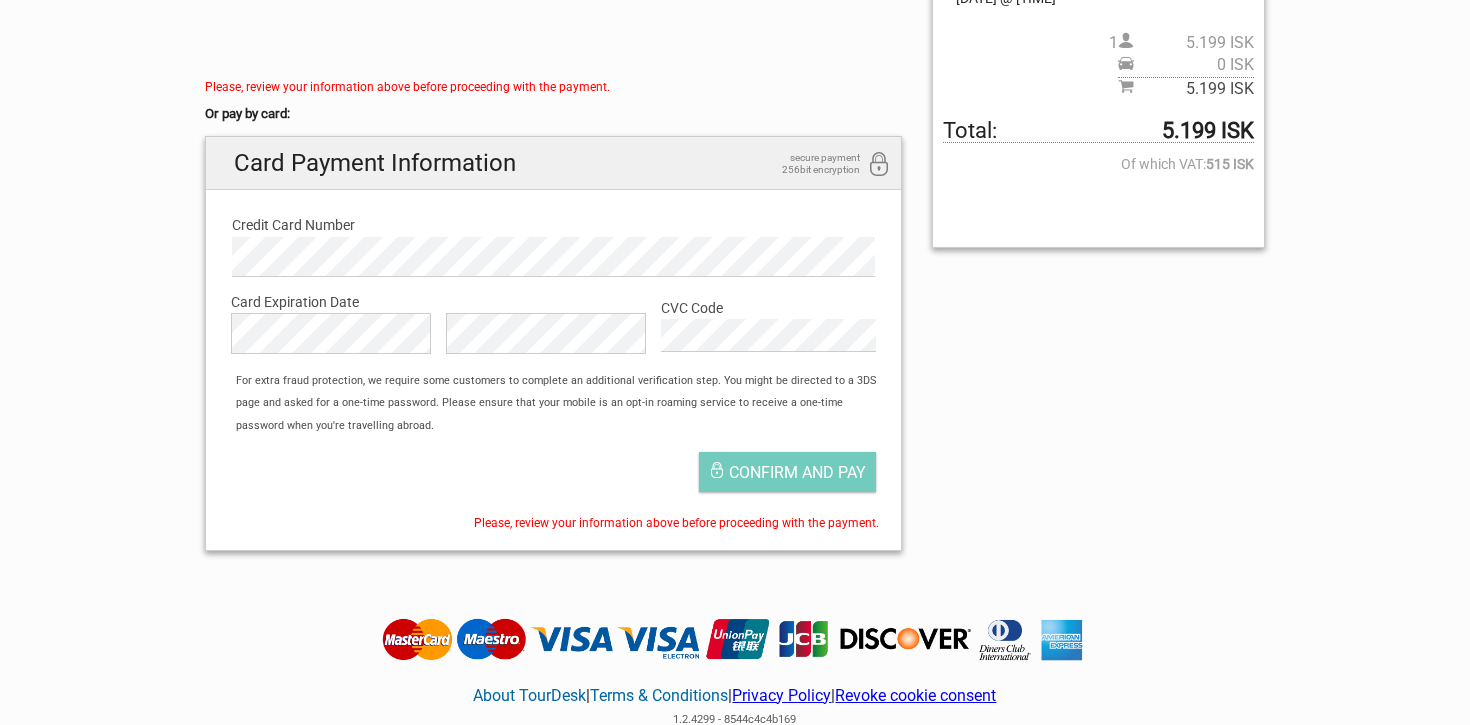 scroll, scrollTop: 550, scrollLeft: 0, axis: vertical 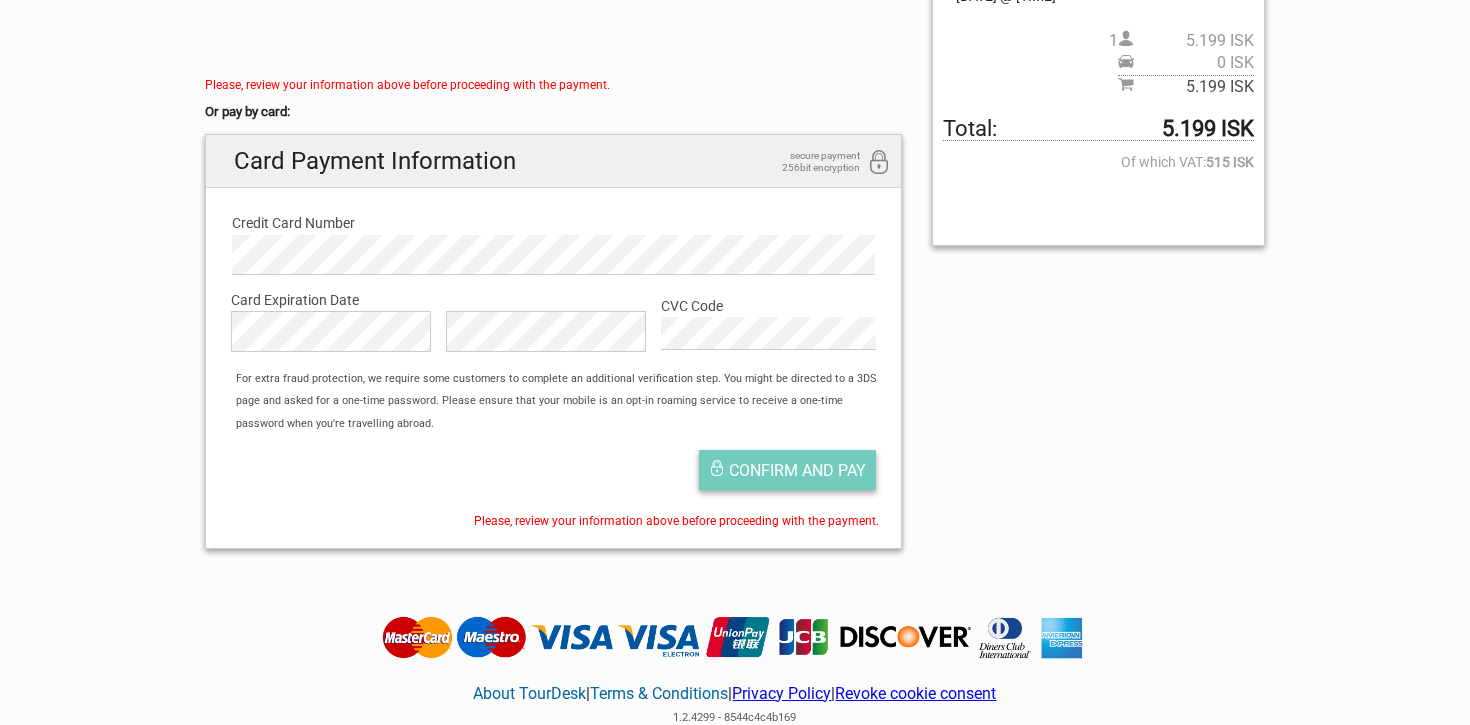 click on "Confirm and pay" at bounding box center (797, 470) 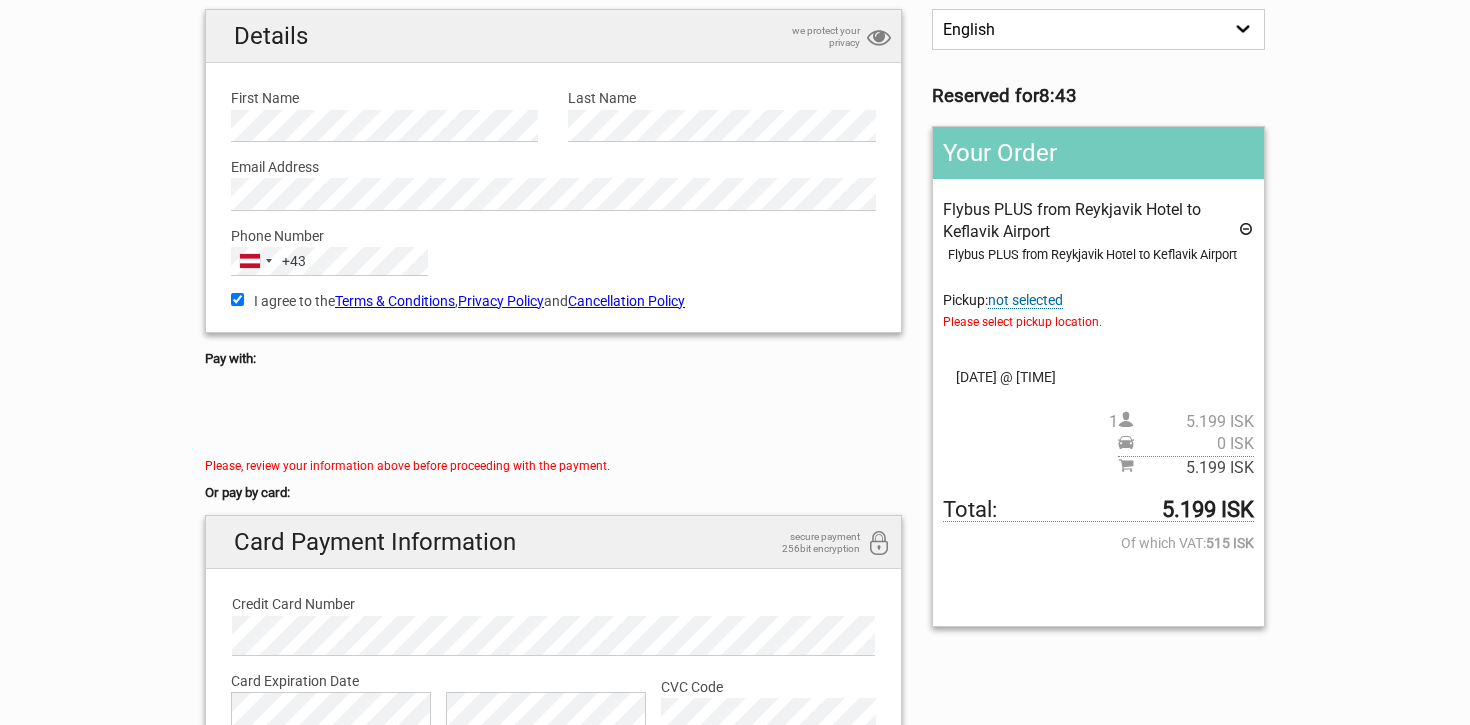 scroll, scrollTop: 172, scrollLeft: 0, axis: vertical 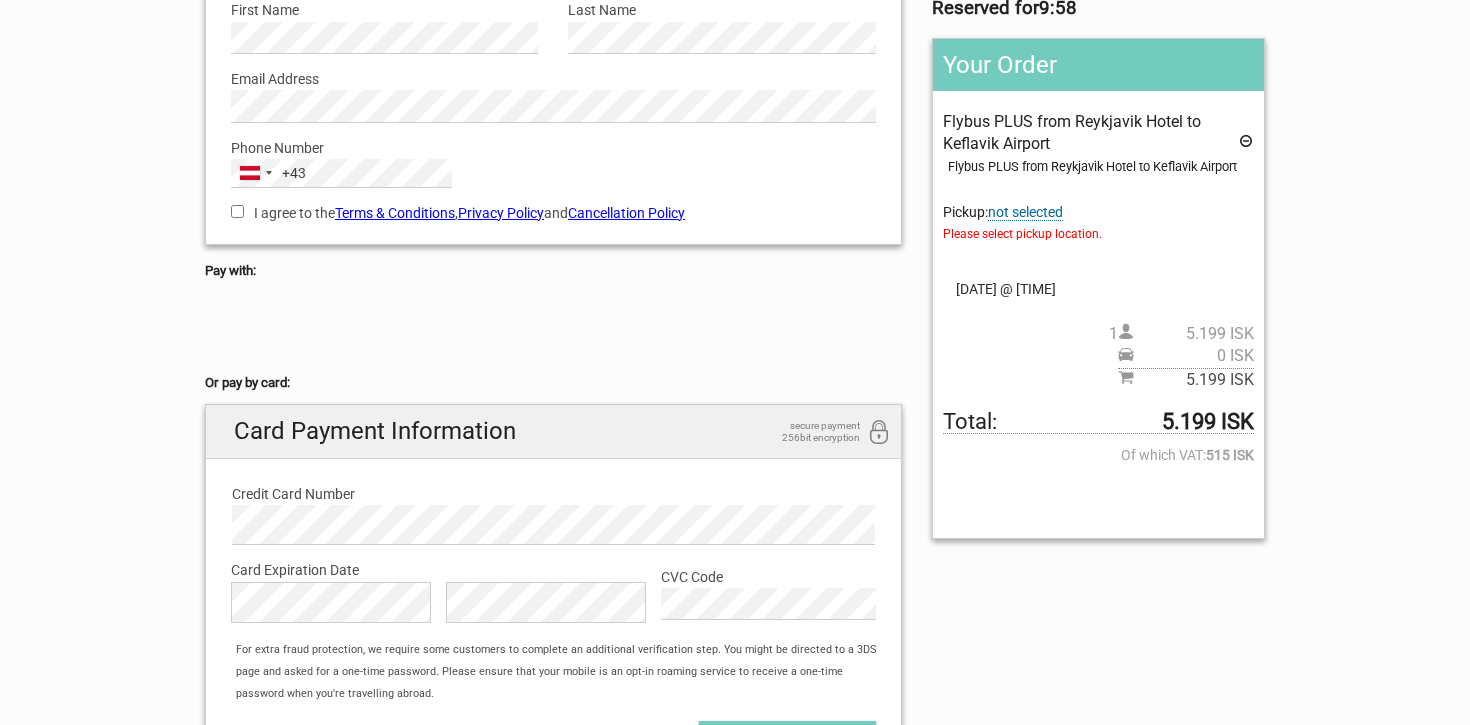 click on "I agree to the  Terms & Conditions ,  Privacy Policy  and  Cancellation Policy" at bounding box center [237, 211] 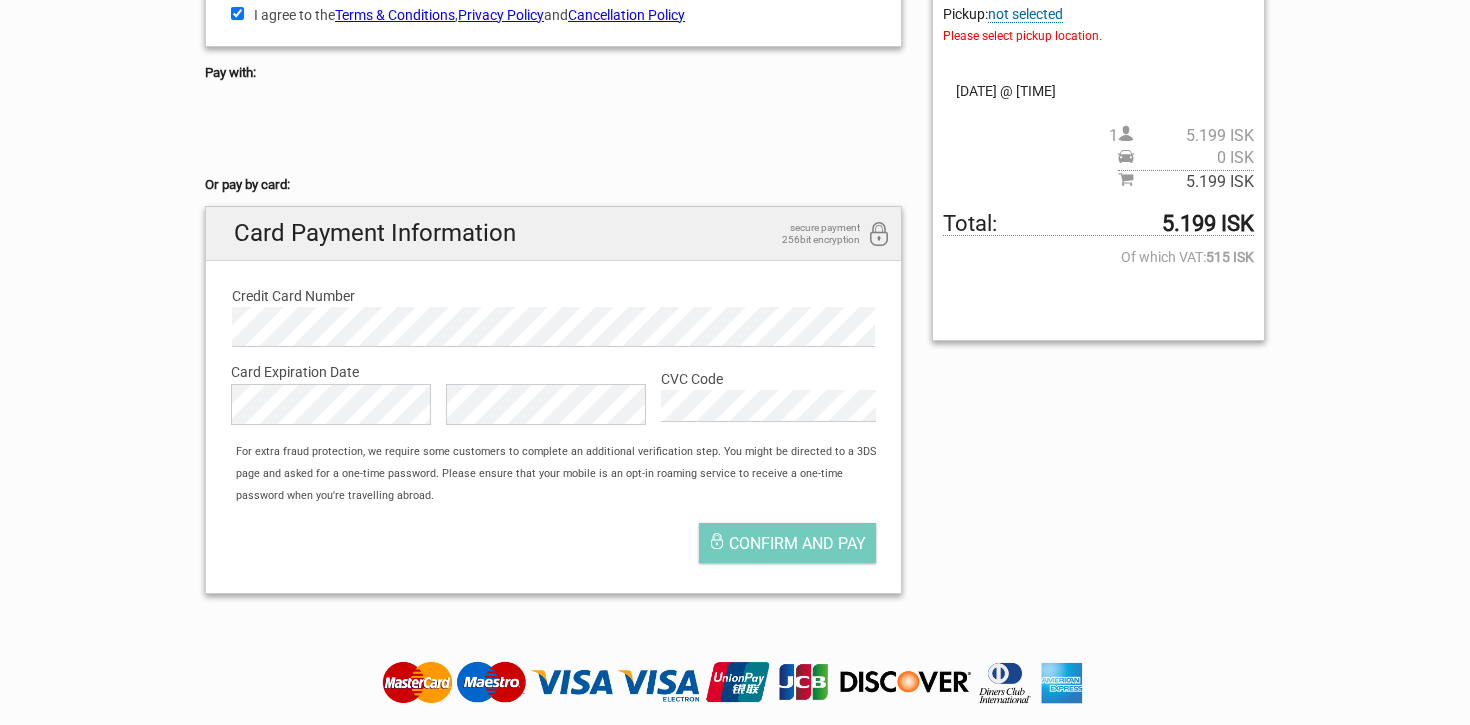 scroll, scrollTop: 456, scrollLeft: 0, axis: vertical 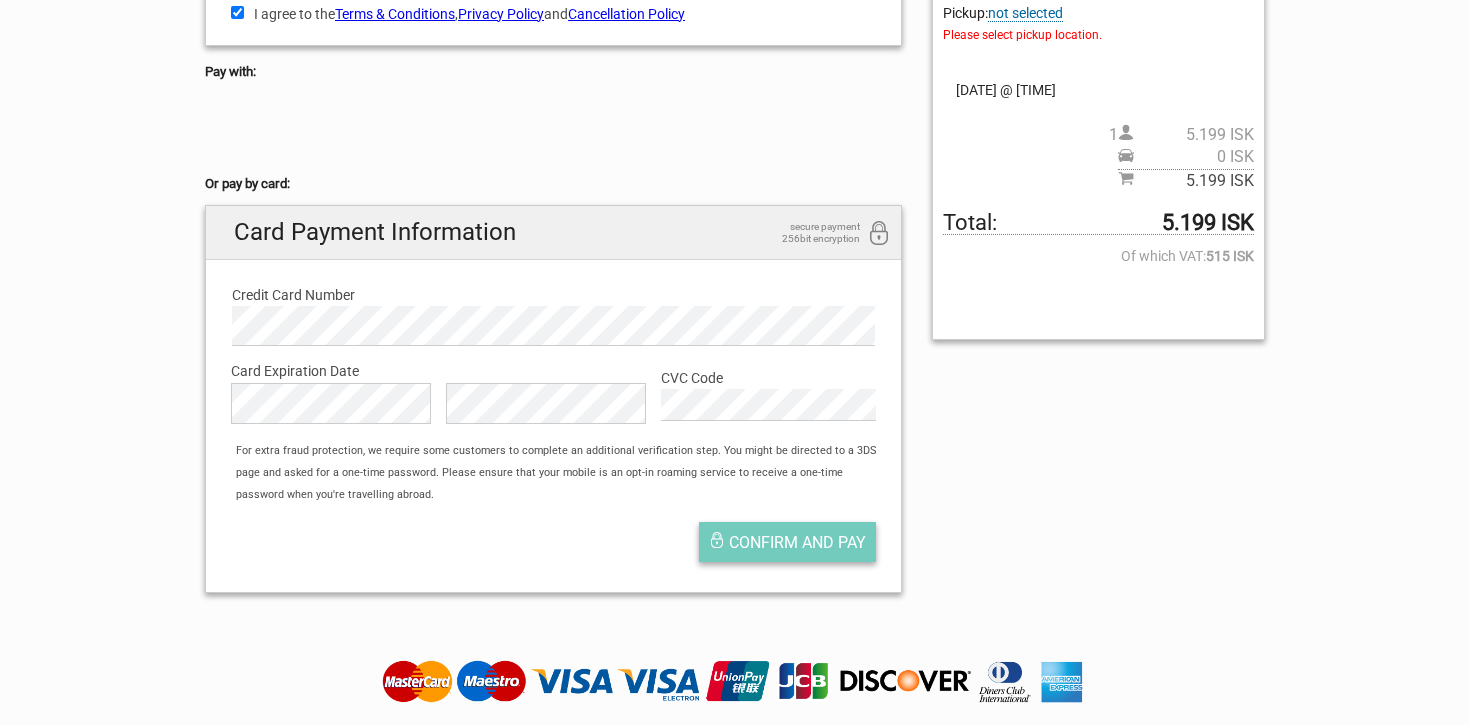 click on "Confirm and pay" at bounding box center [797, 542] 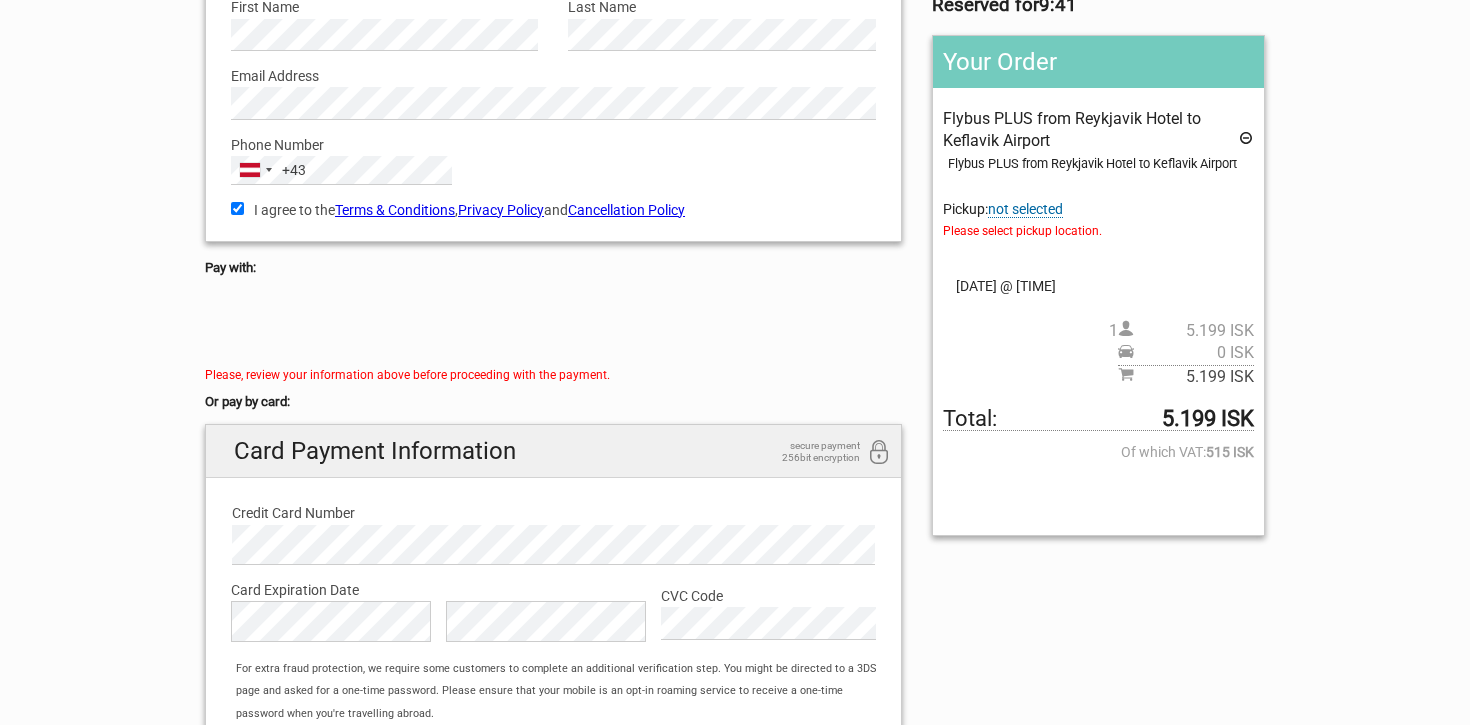 scroll, scrollTop: 265, scrollLeft: 0, axis: vertical 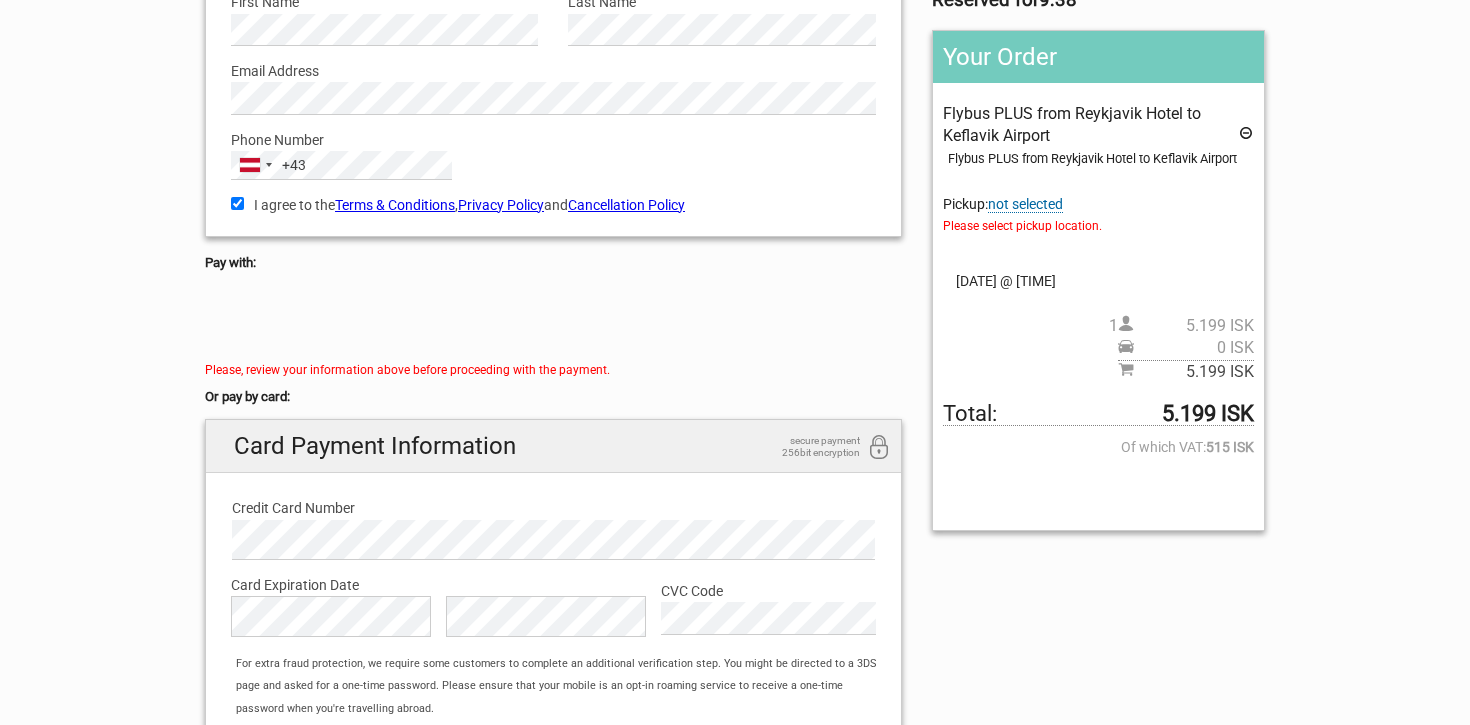 click on "not selected" at bounding box center [1025, 204] 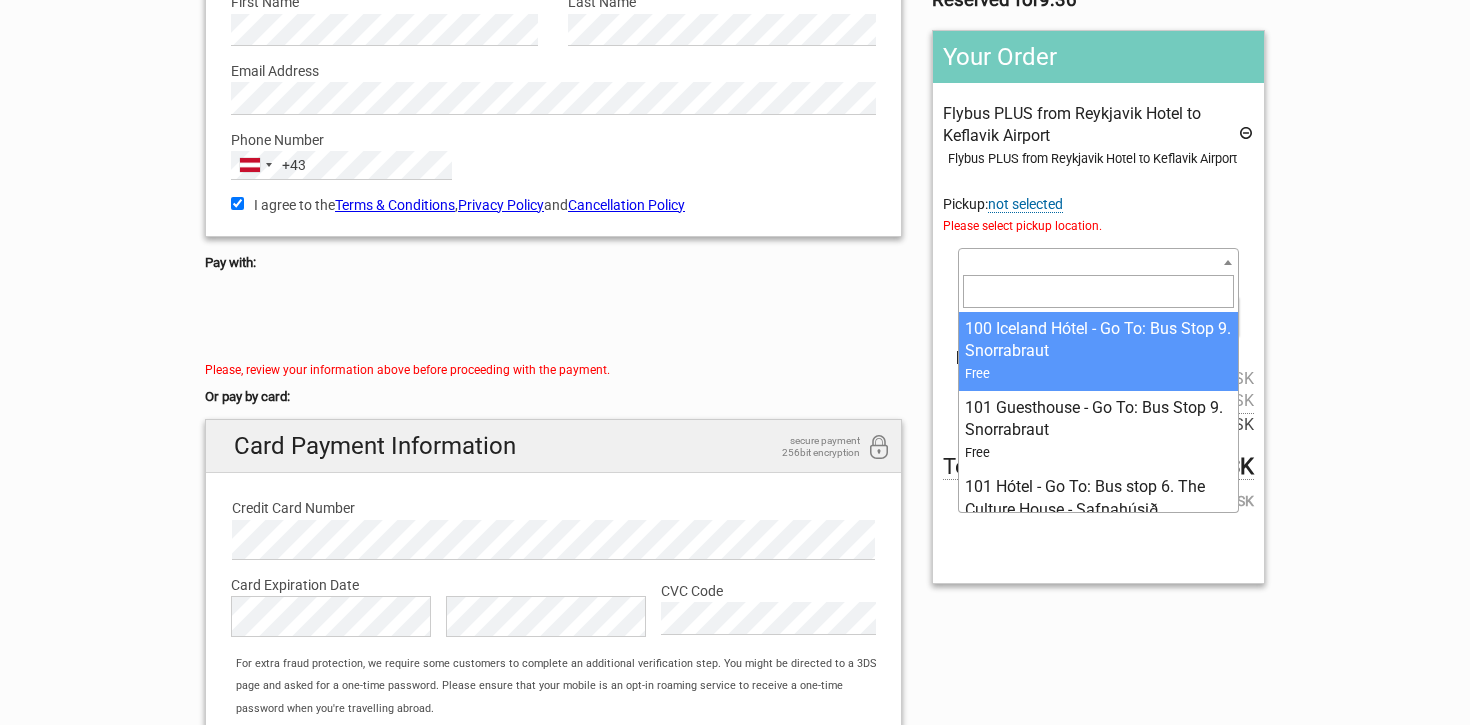 click at bounding box center (1228, 262) 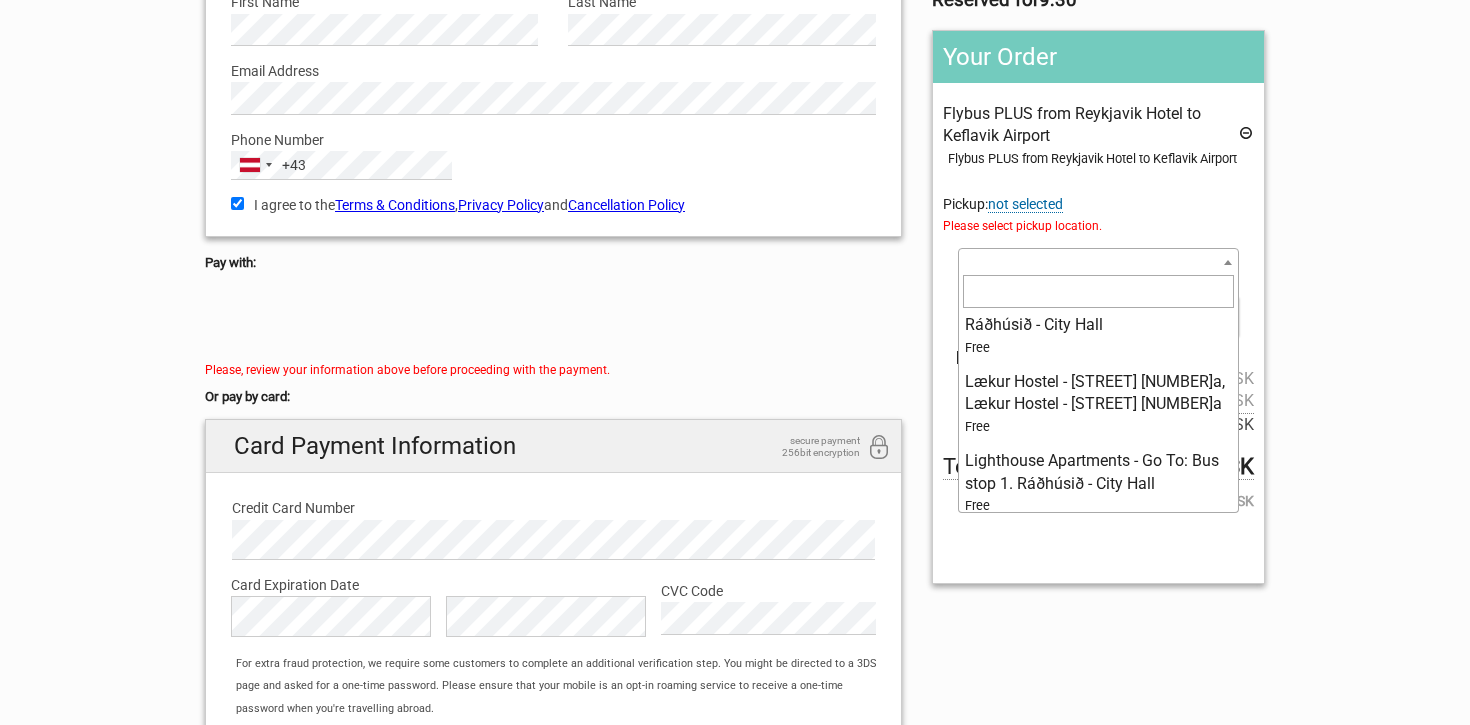 scroll, scrollTop: 9909, scrollLeft: 0, axis: vertical 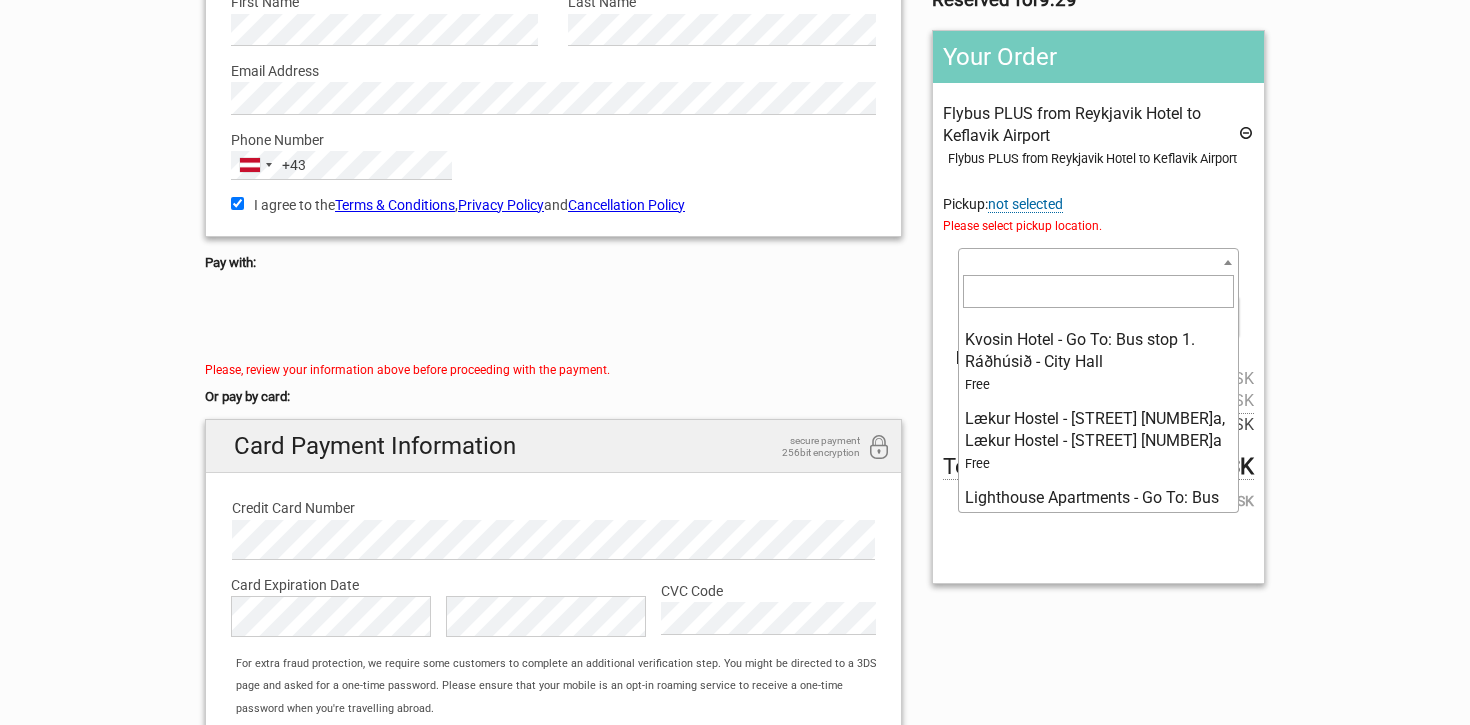 select on "[NUMBER]" 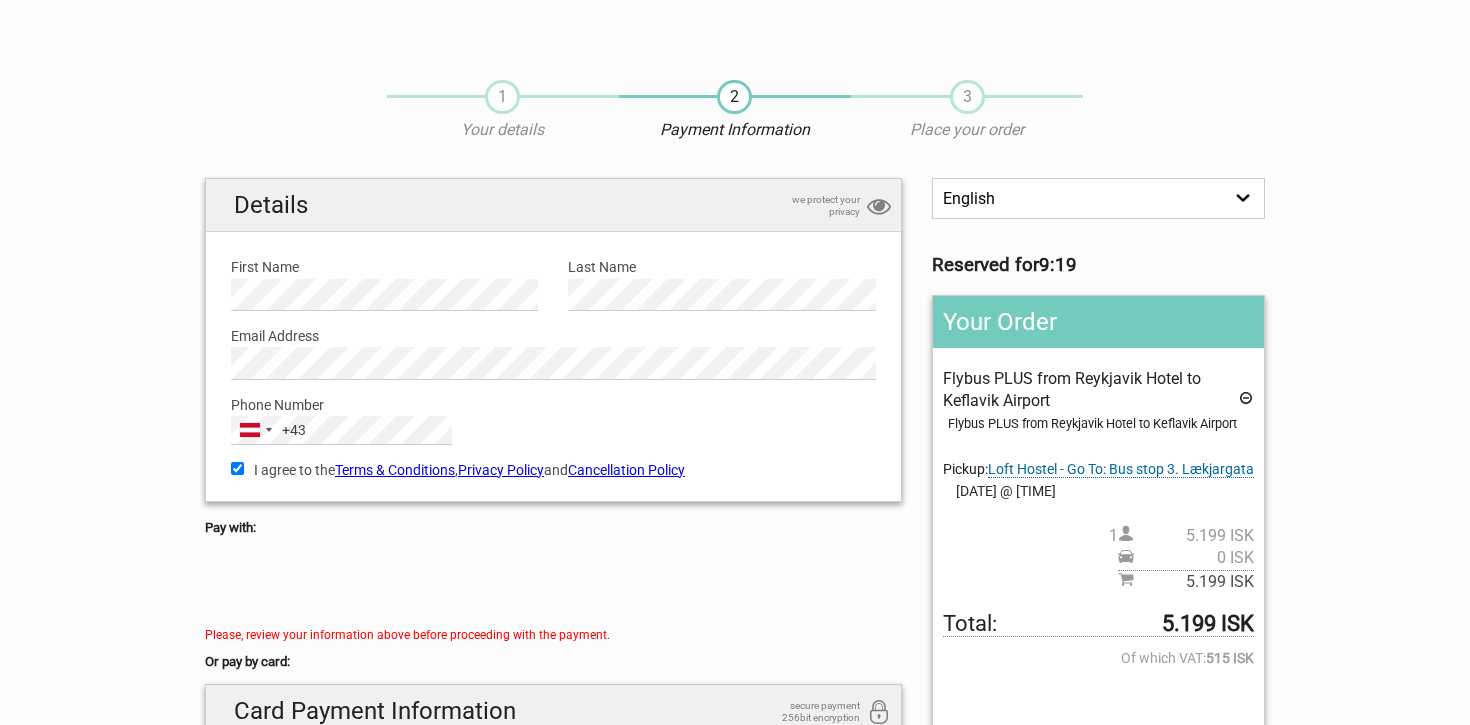 scroll, scrollTop: 157, scrollLeft: 0, axis: vertical 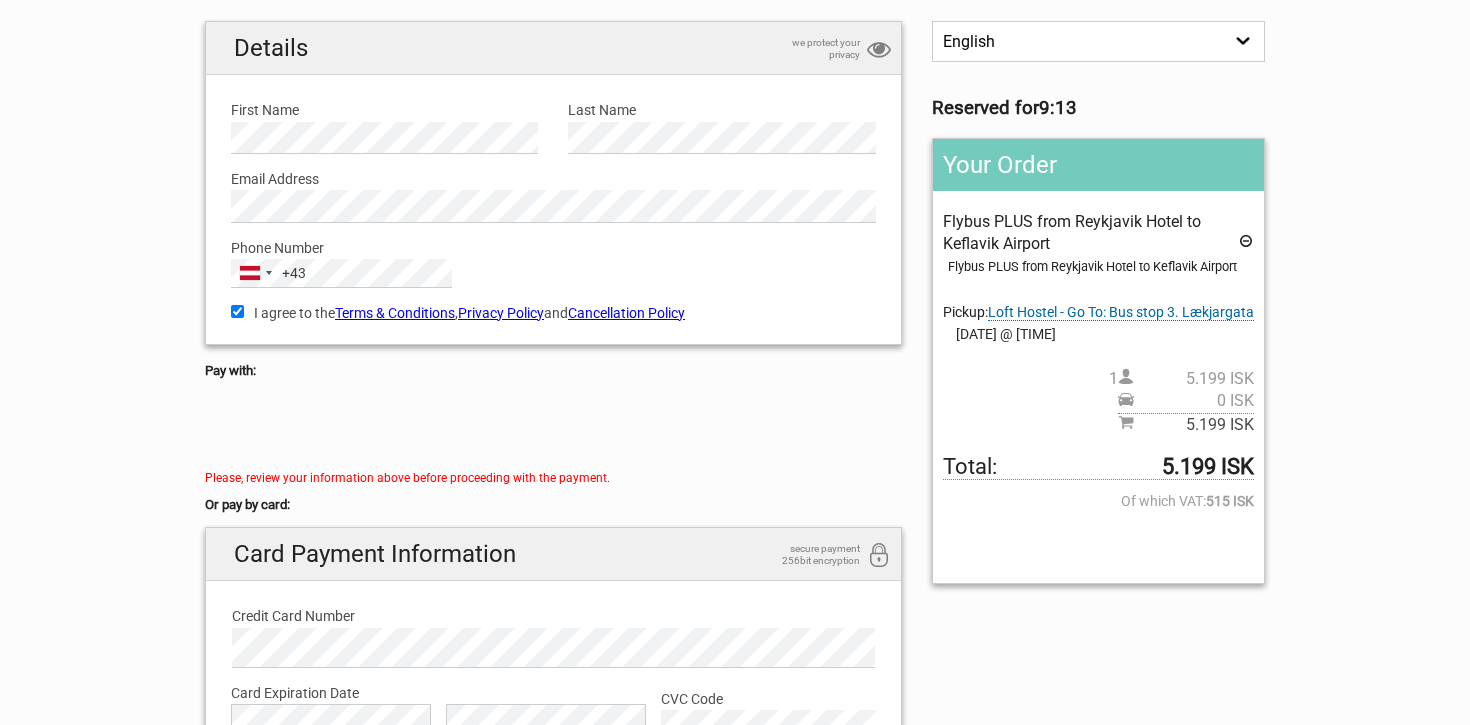 click at bounding box center (553, 427) 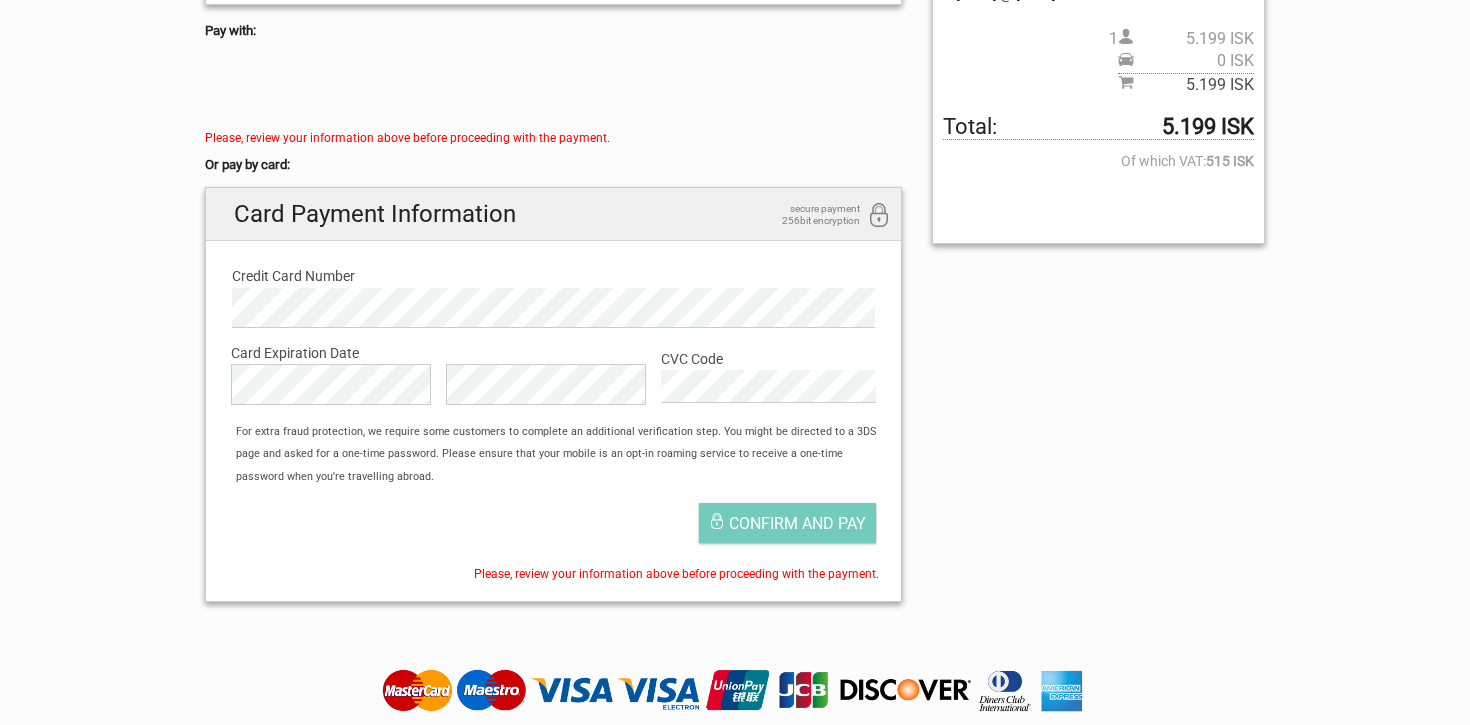 scroll, scrollTop: 497, scrollLeft: 0, axis: vertical 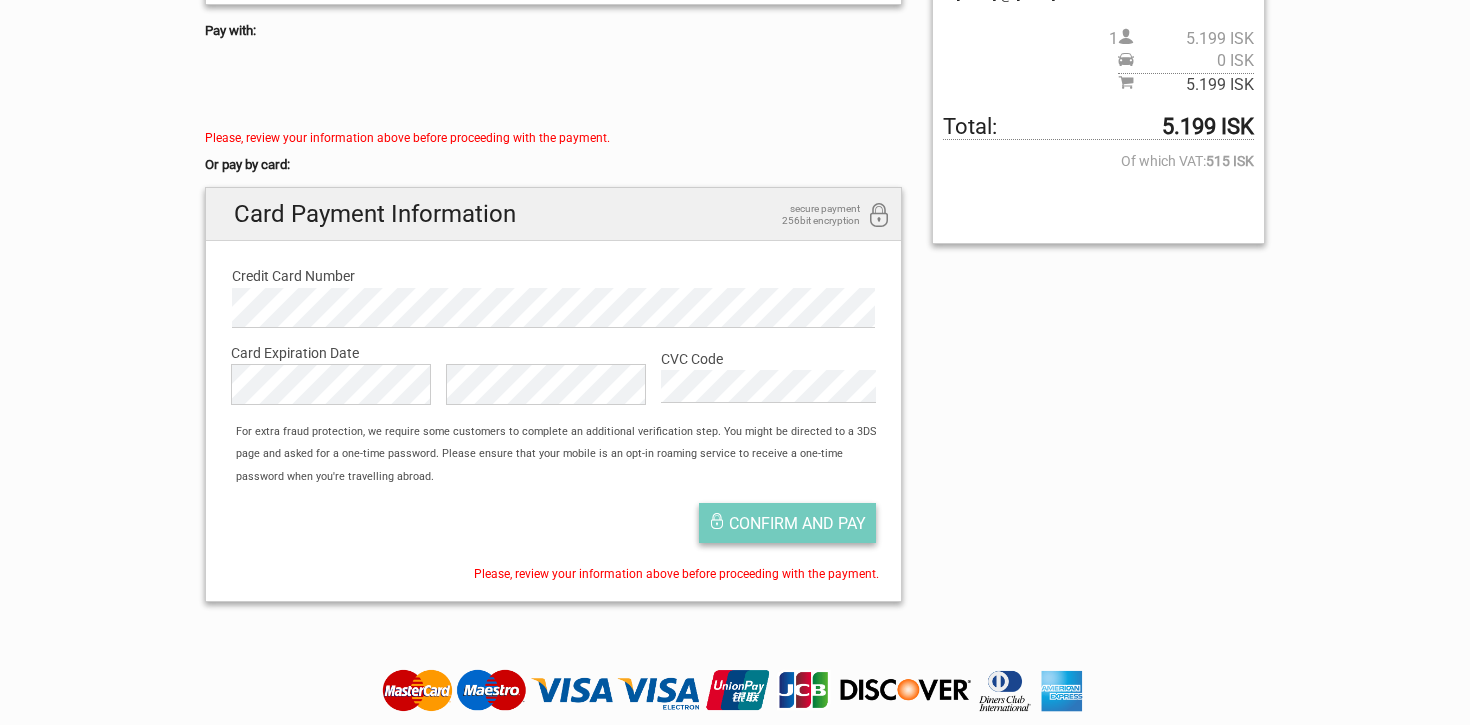 click on "Confirm and pay" at bounding box center [797, 523] 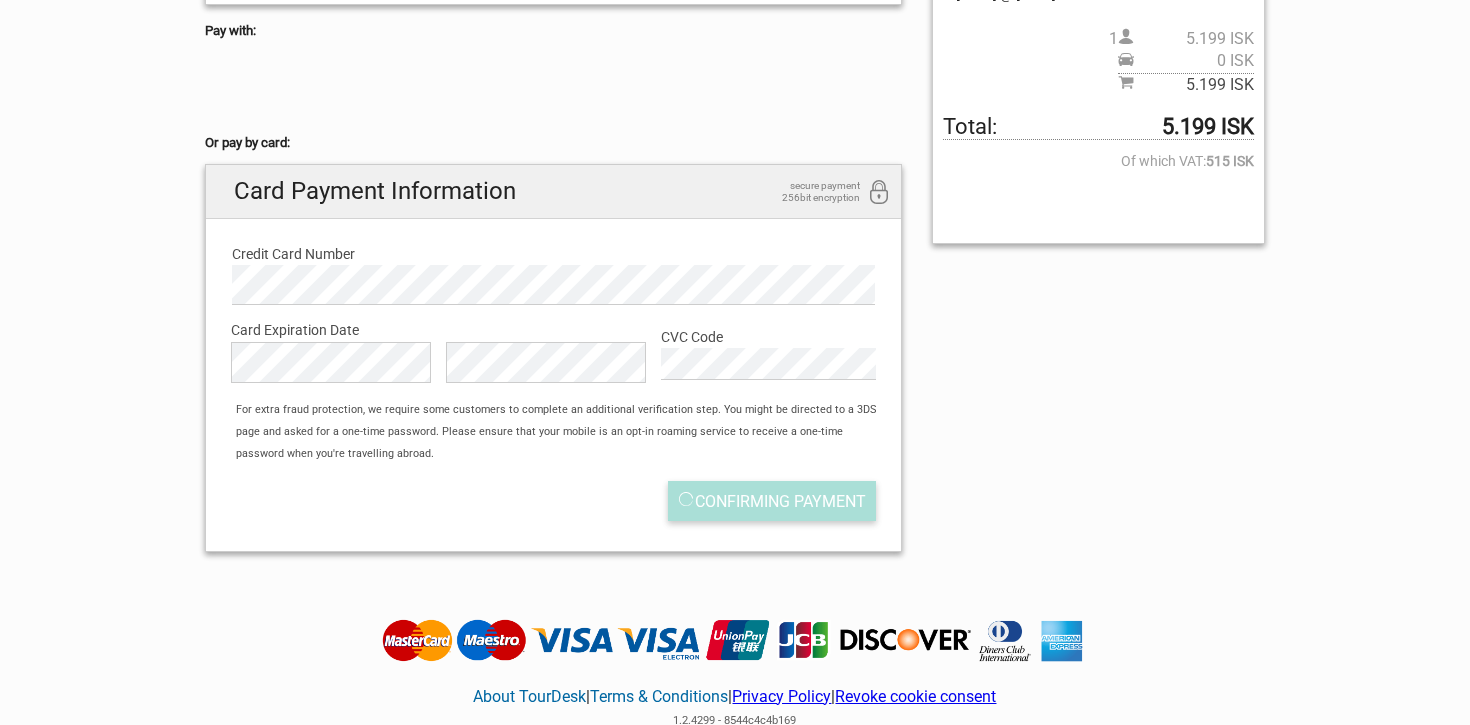 scroll, scrollTop: 490, scrollLeft: 0, axis: vertical 